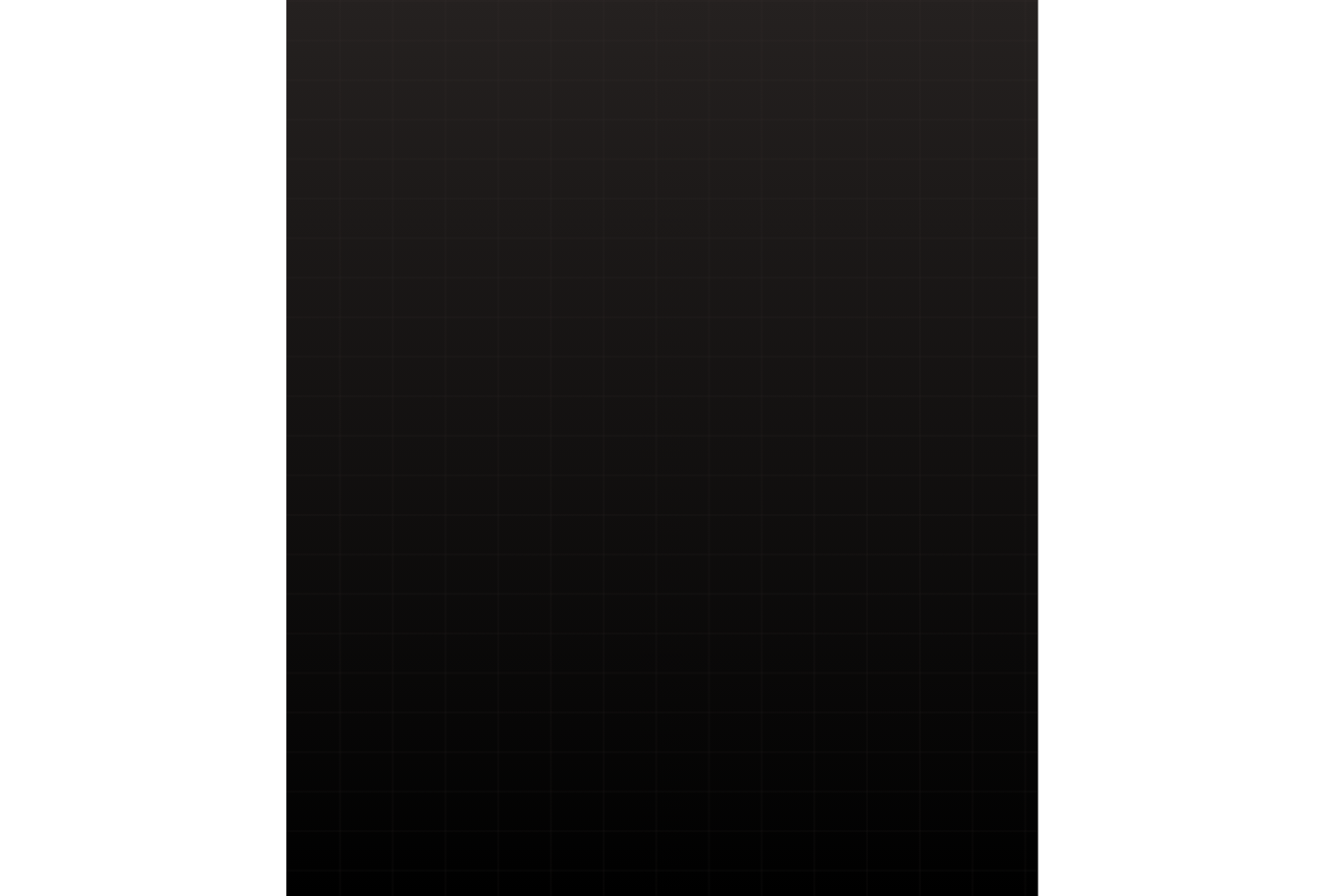 scroll, scrollTop: 0, scrollLeft: 0, axis: both 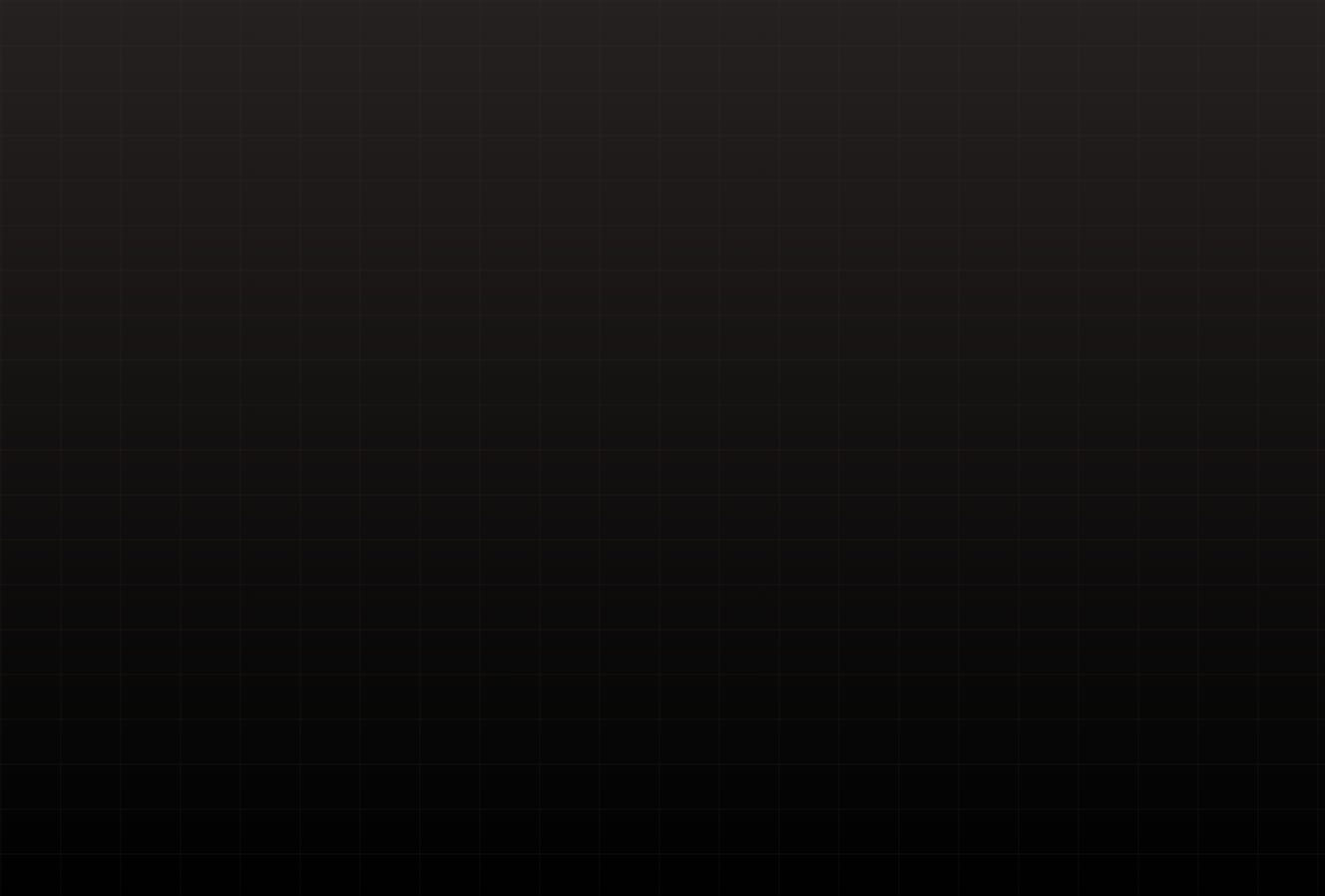 click at bounding box center (662, 448) 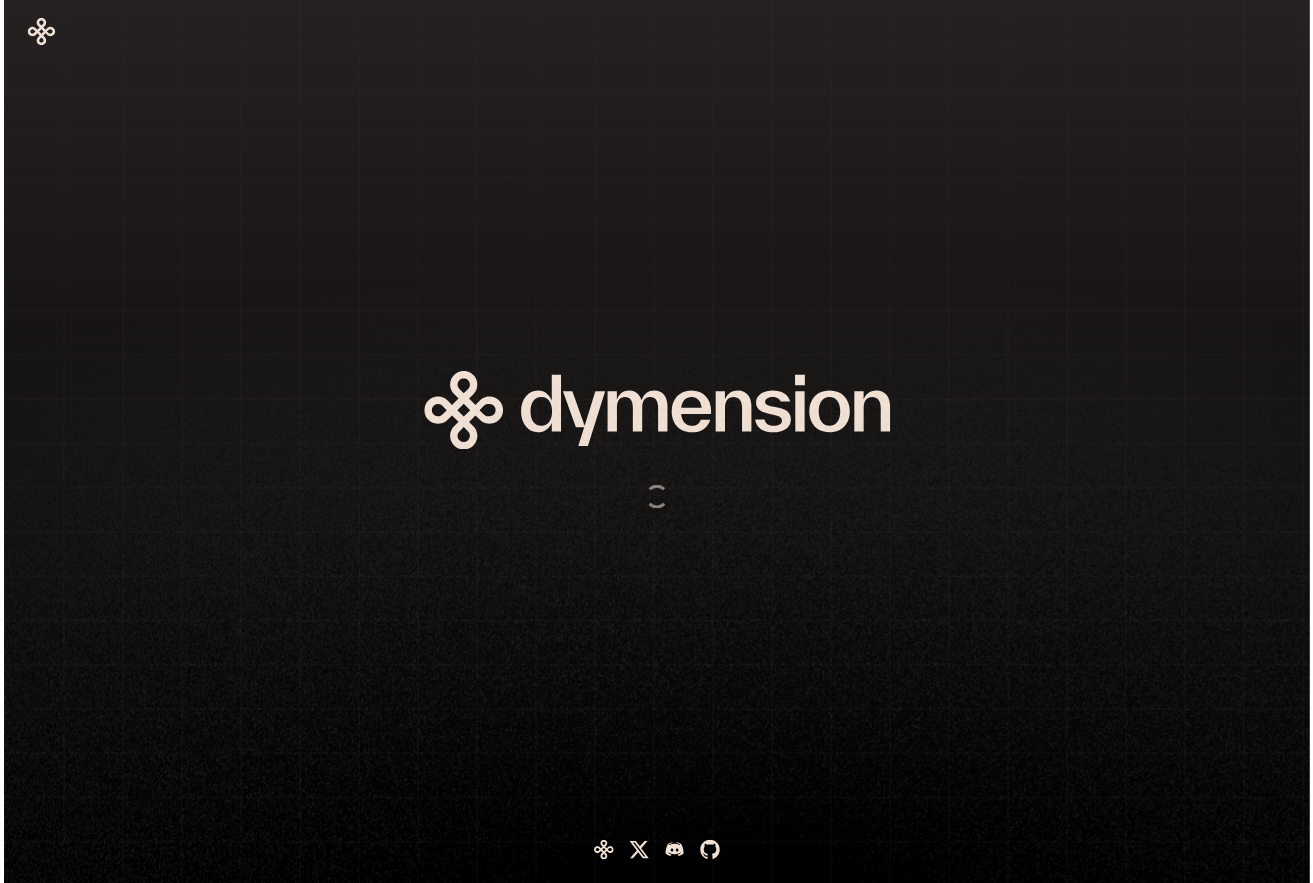 scroll, scrollTop: 0, scrollLeft: 0, axis: both 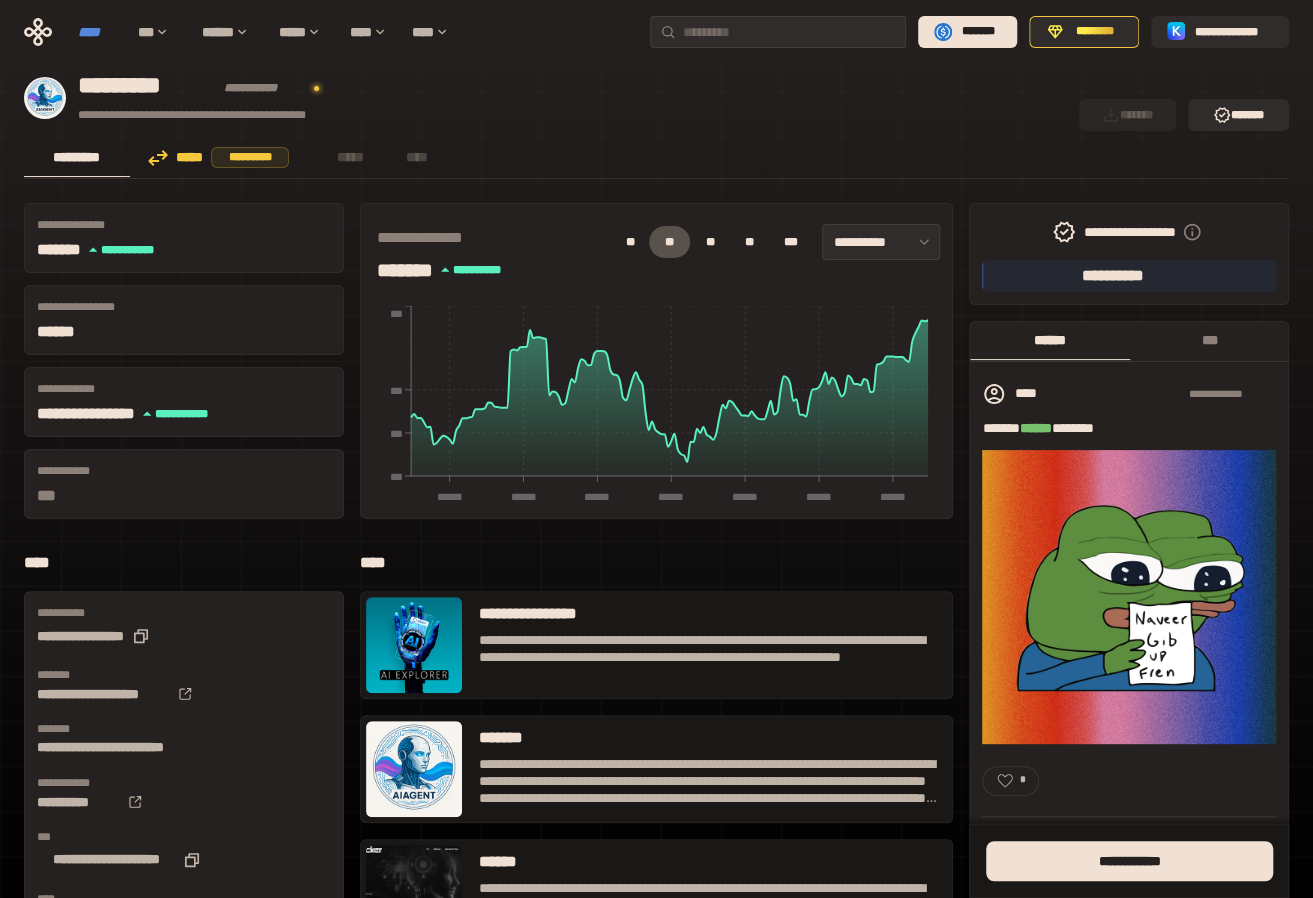 click on "****" at bounding box center (98, 32) 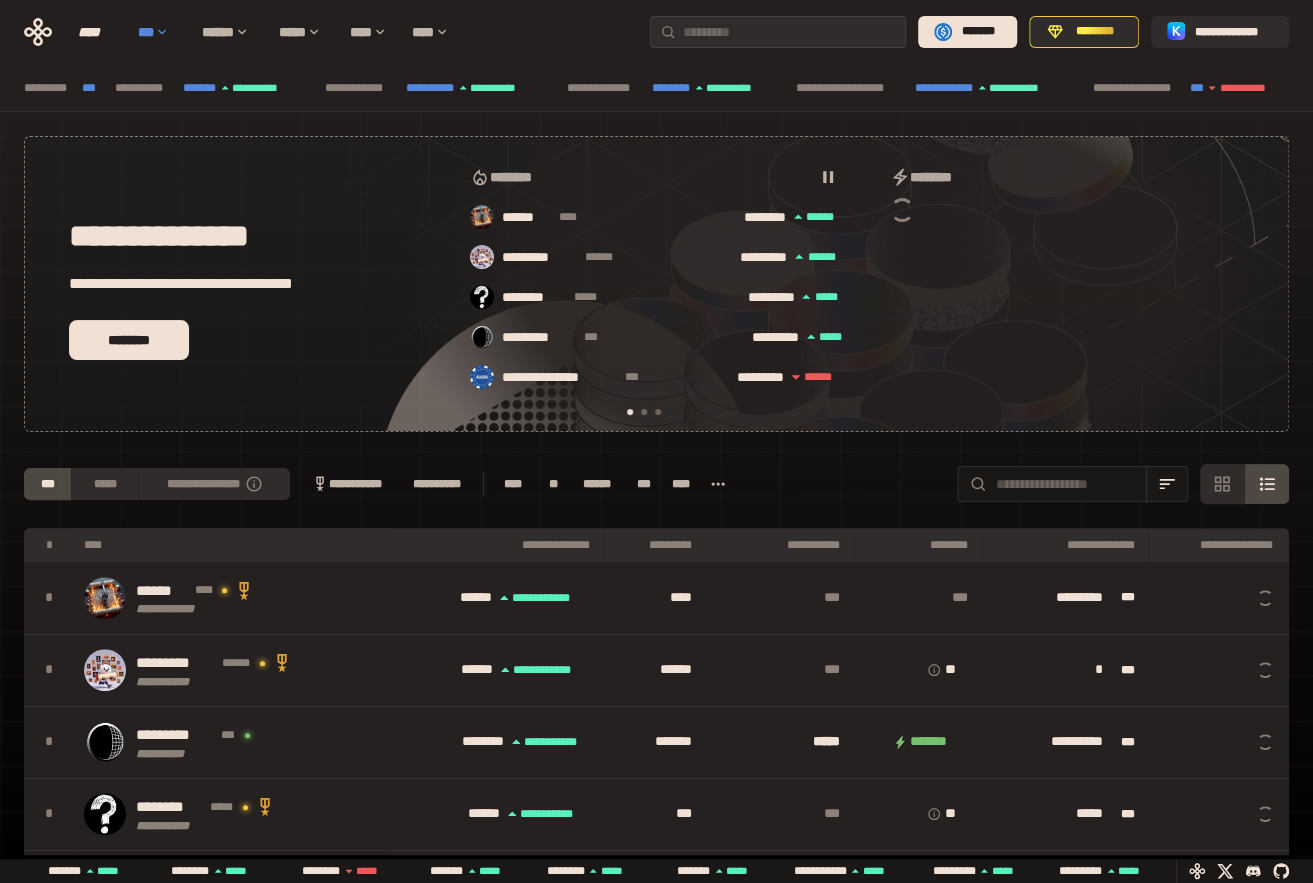 scroll, scrollTop: 0, scrollLeft: 16, axis: horizontal 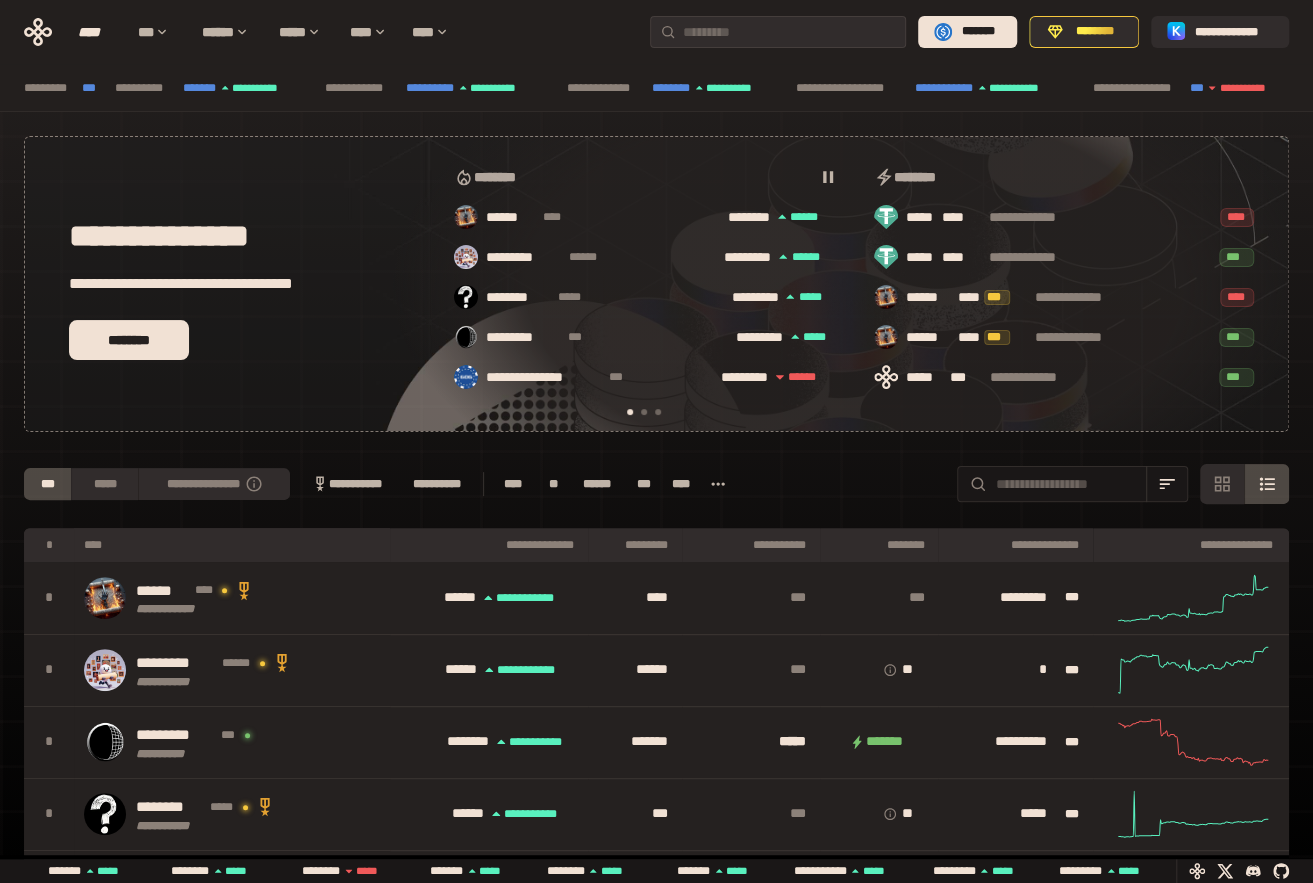 click at bounding box center (658, 412) 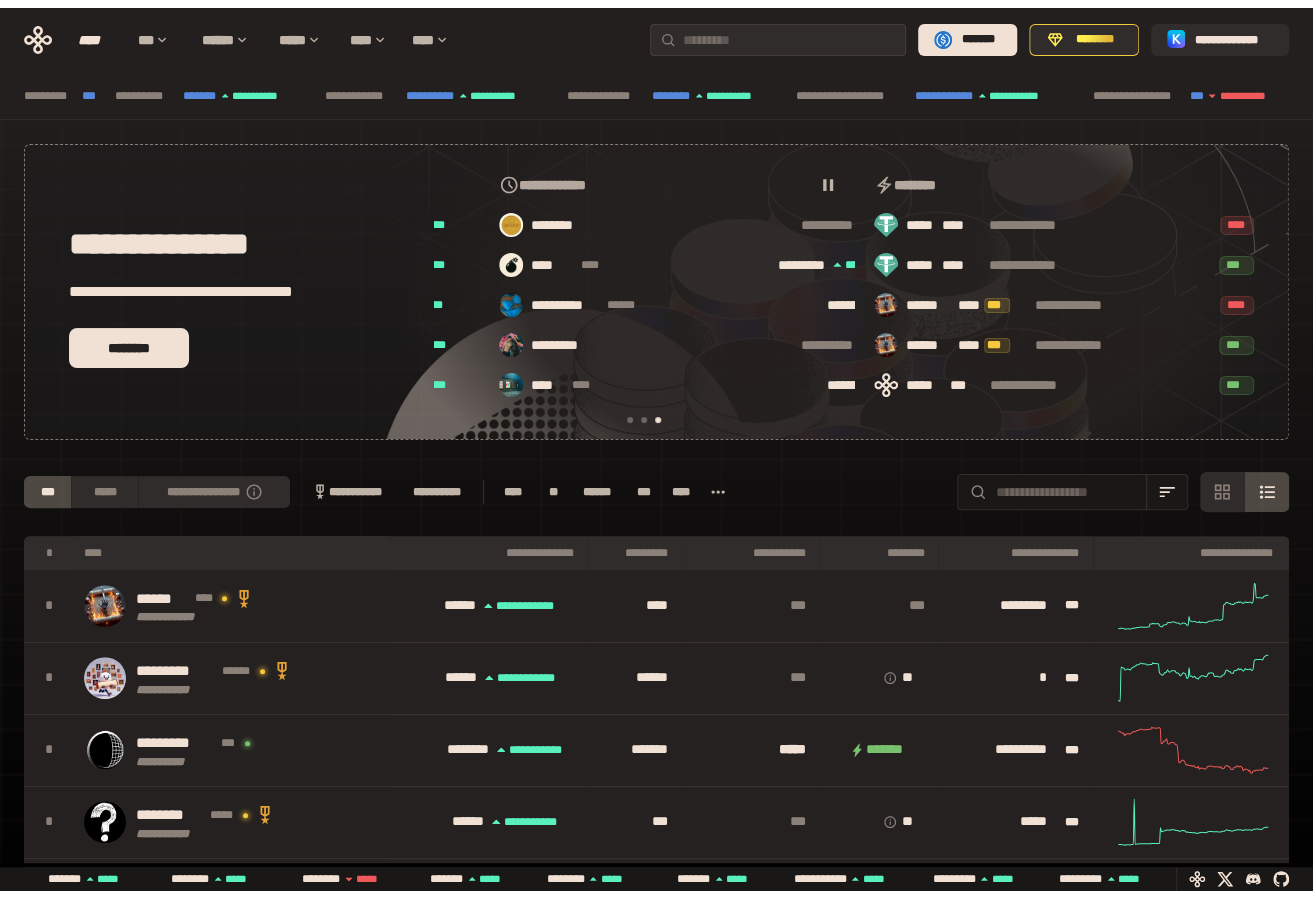 scroll, scrollTop: 0, scrollLeft: 856, axis: horizontal 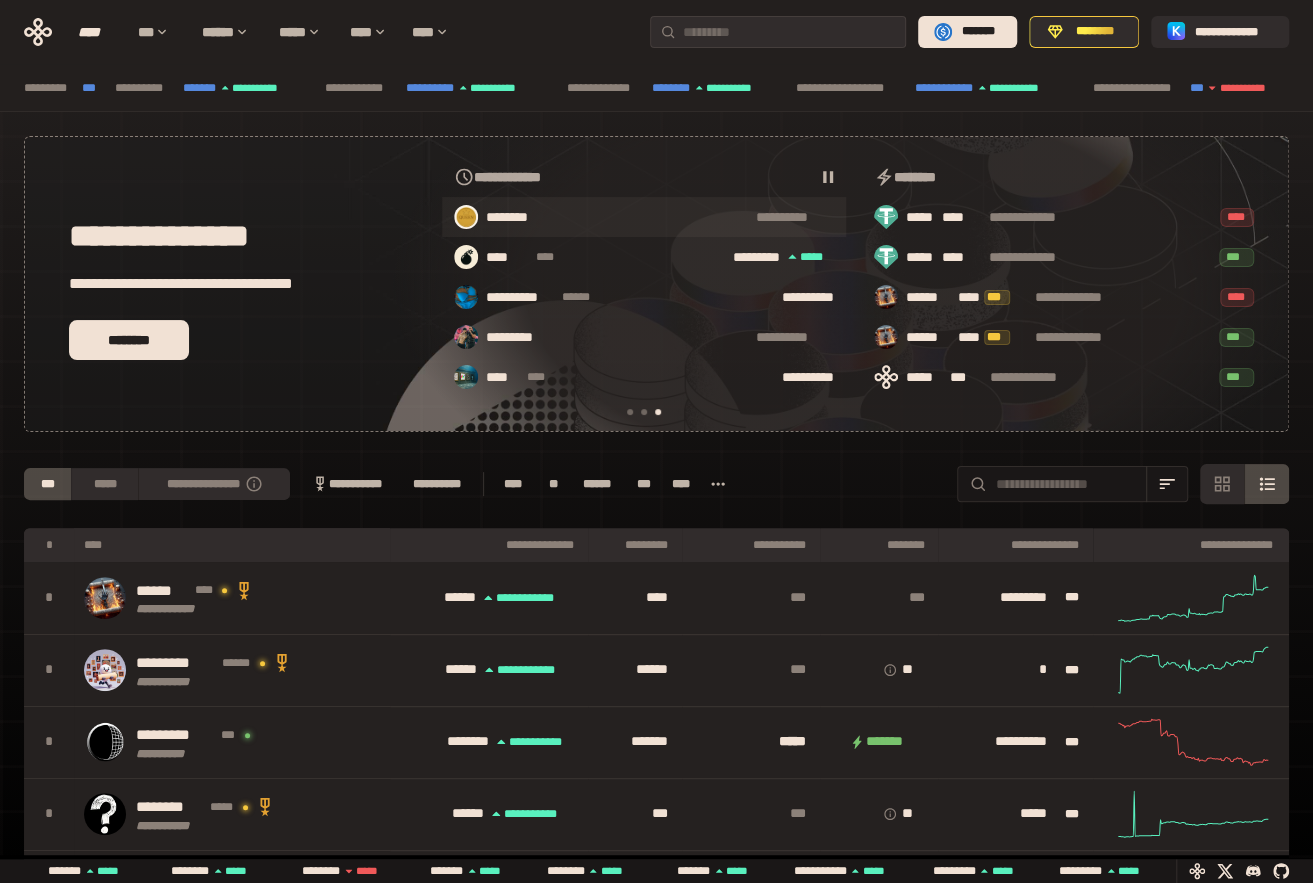 click on "********" at bounding box center [519, 218] 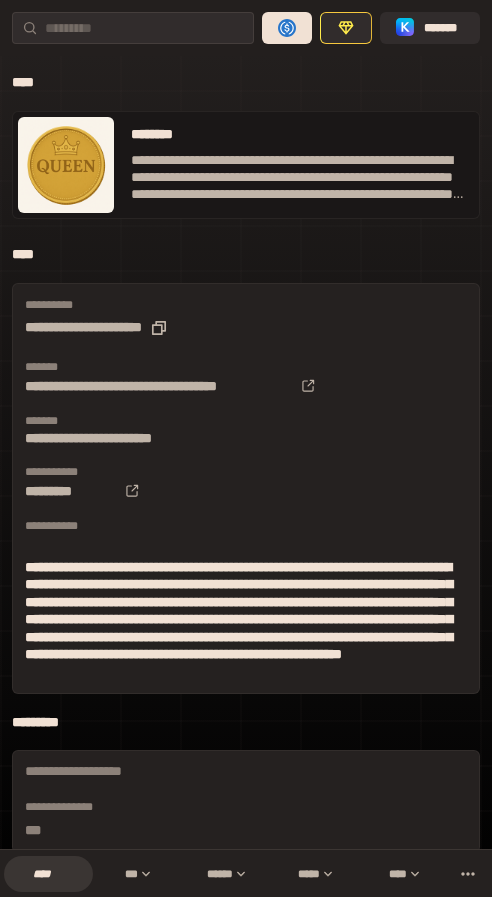scroll, scrollTop: 600, scrollLeft: 0, axis: vertical 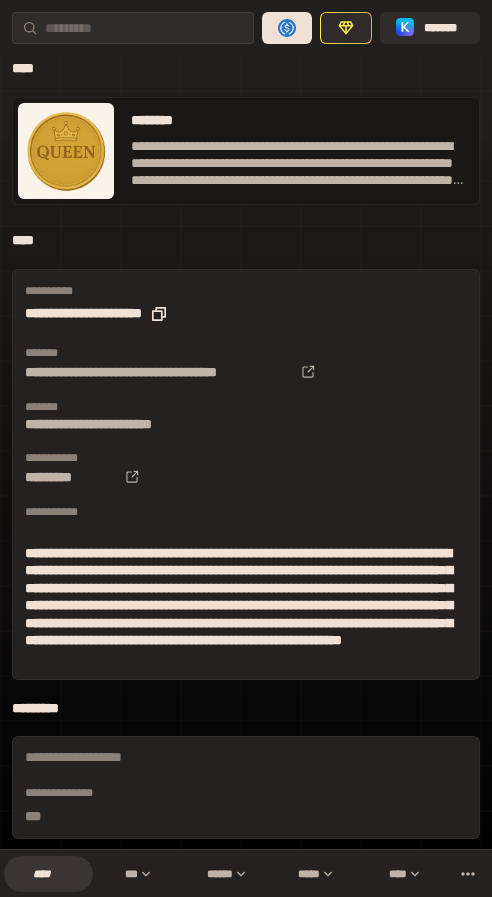click 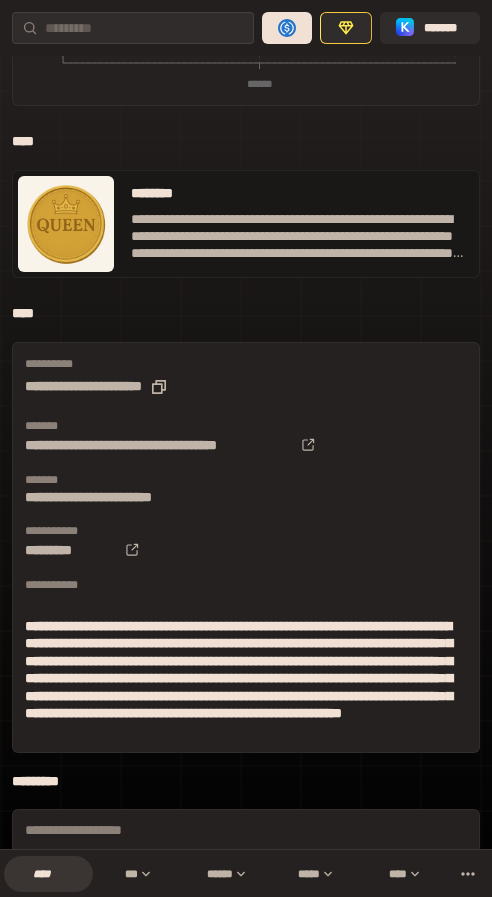 scroll, scrollTop: 500, scrollLeft: 0, axis: vertical 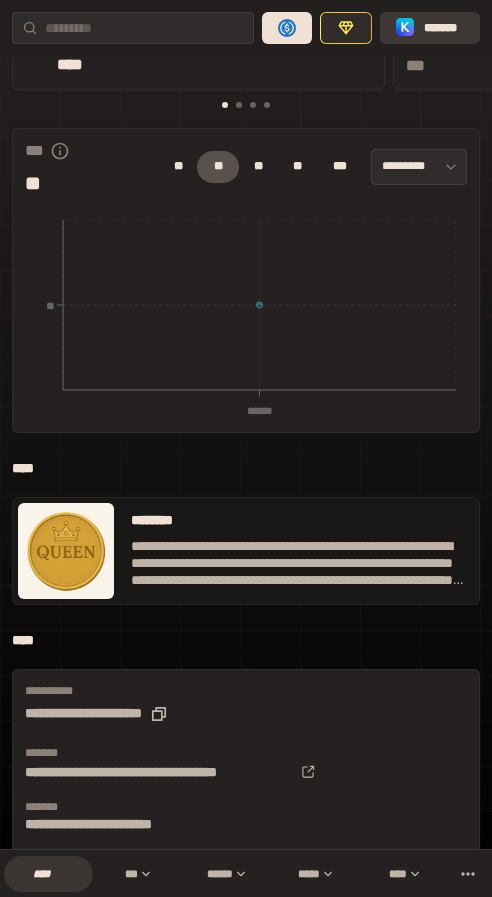 click on "*******" at bounding box center (444, 28) 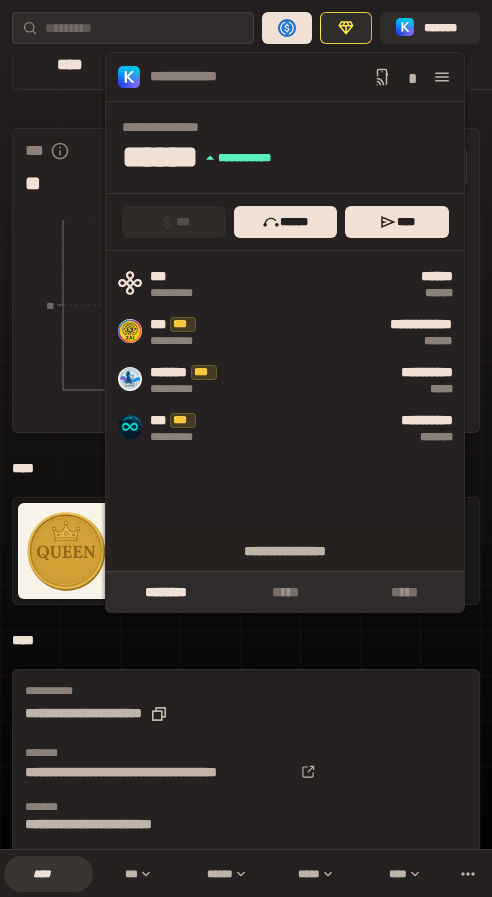 click 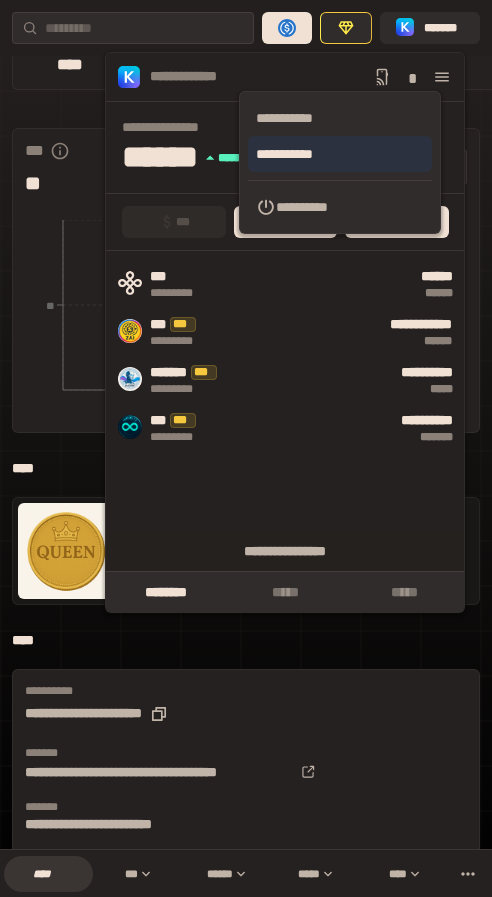 click on "**********" at bounding box center (340, 154) 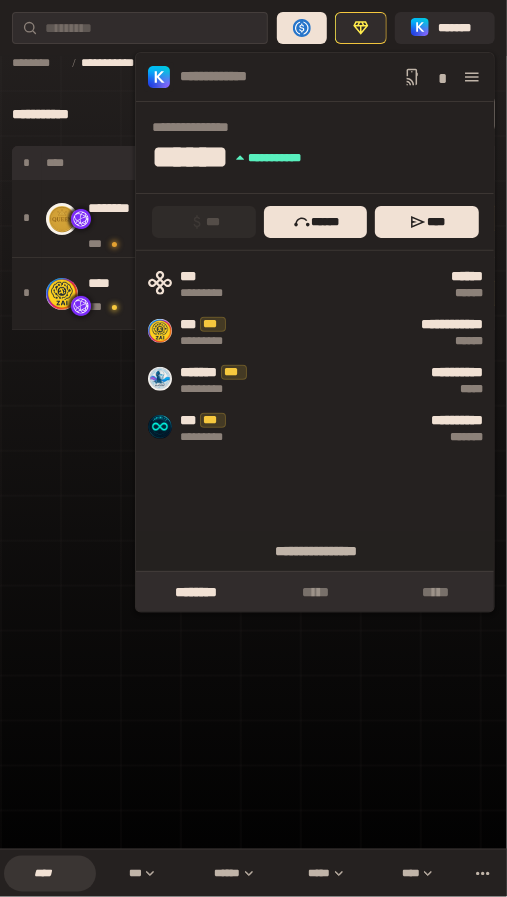 click on "[NUMBER] [STREET] [CITY] [STATE] [ZIP] [COUNTRY] [ADDRESS_LINE_2] [ADDRESS_LINE_3] [ADDRESS_LINE_4] [ADDRESS_LINE_5] [ADDRESS_LINE_6] [ADDRESS_LINE_7] [ADDRESS_LINE_8] [ADDRESS_LINE_9] [ADDRESS_LINE_10] [ADDRESS_LINE_11] [ADDRESS_LINE_12] [ADDRESS_LINE_13] [ADDRESS_LINE_14] [ADDRESS_LINE_15] [ADDRESS_LINE_16] [ADDRESS_LINE_17] [ADDRESS_LINE_18] [ADDRESS_LINE_19] [ADDRESS_LINE_20] [ADDRESS_LINE_21] [ADDRESS_LINE_22] [ADDRESS_LINE_23] [ADDRESS_LINE_24]" at bounding box center [253, 424] 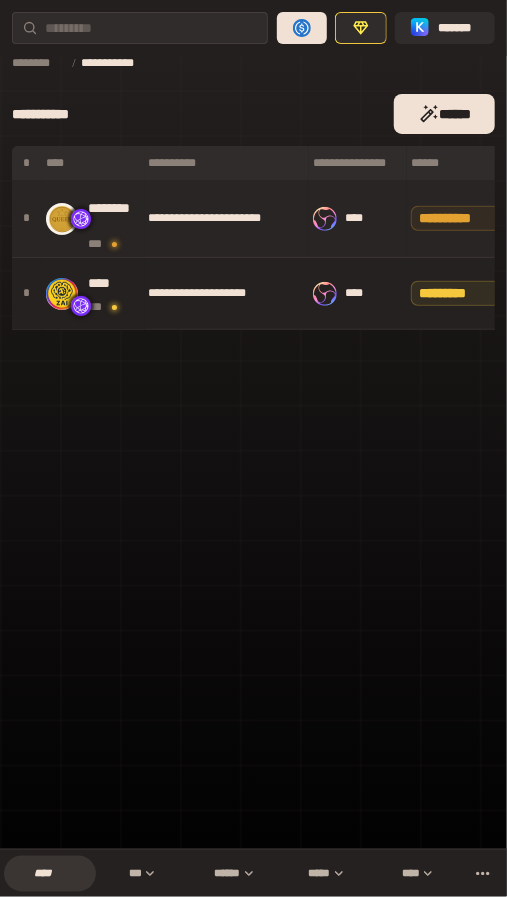 click at bounding box center (62, 219) 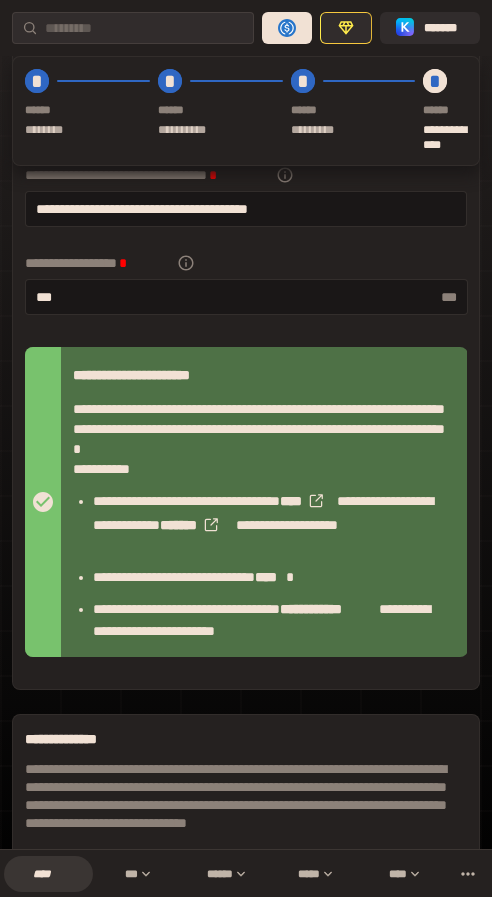 scroll, scrollTop: 64, scrollLeft: 0, axis: vertical 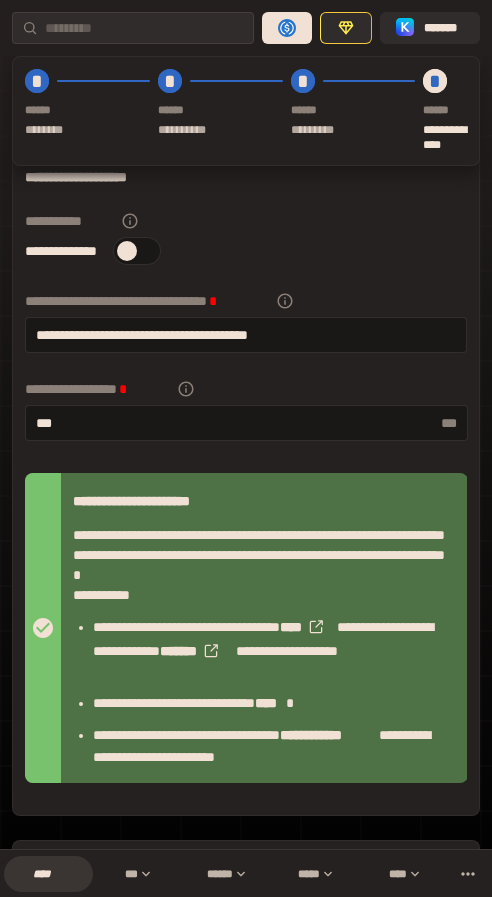 click on "**** *" at bounding box center (357, 110) 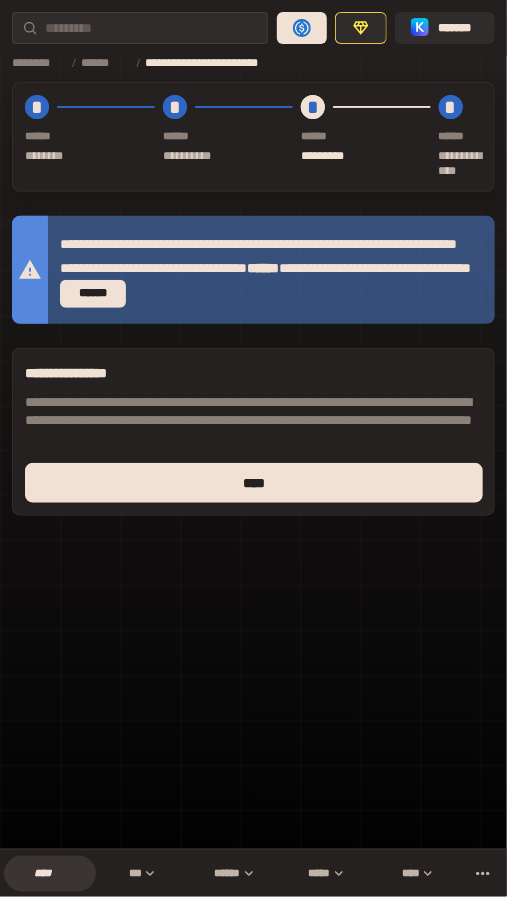 click on "**** *" at bounding box center (232, 136) 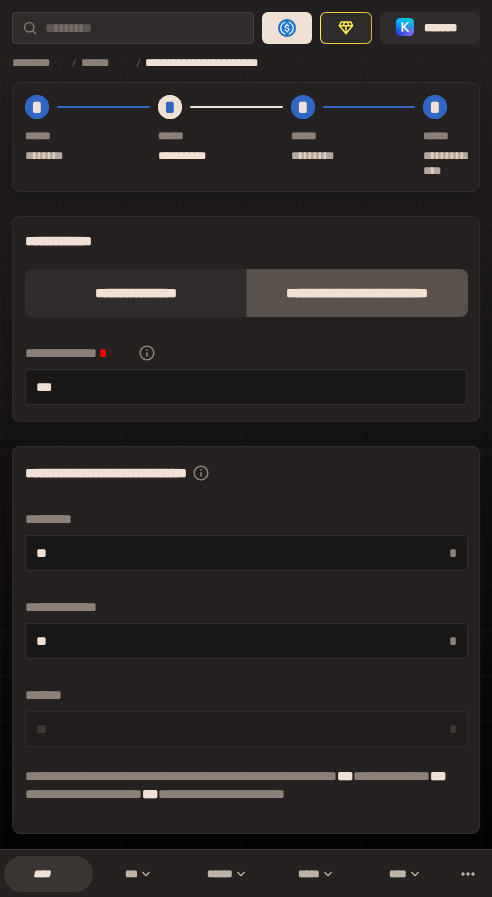 click on "**** *" at bounding box center (445, 136) 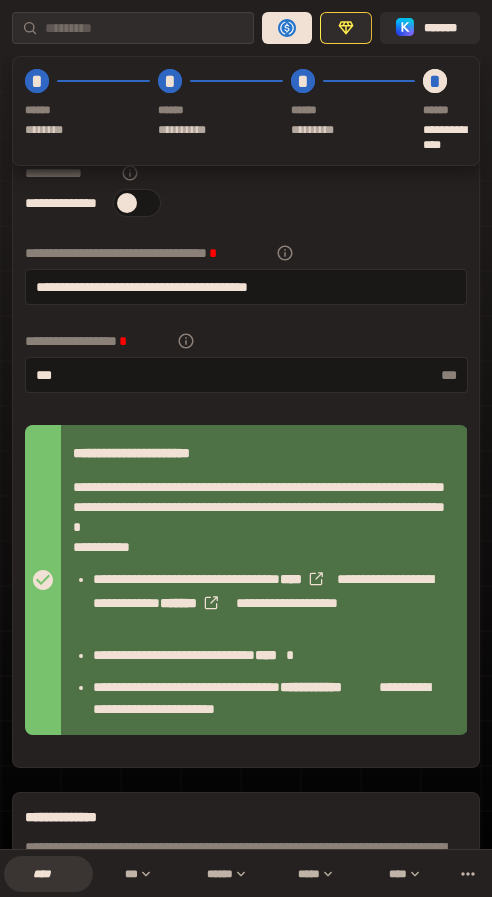 scroll, scrollTop: 0, scrollLeft: 0, axis: both 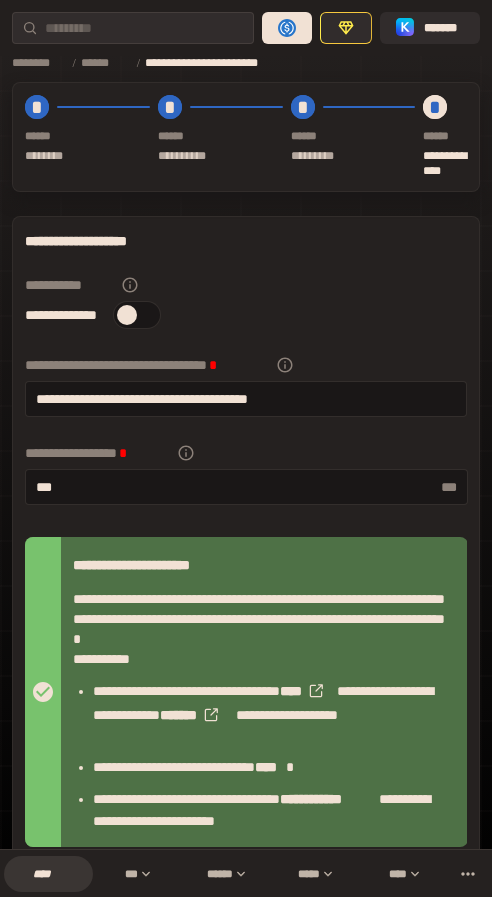 click on "*" at bounding box center (37, 107) 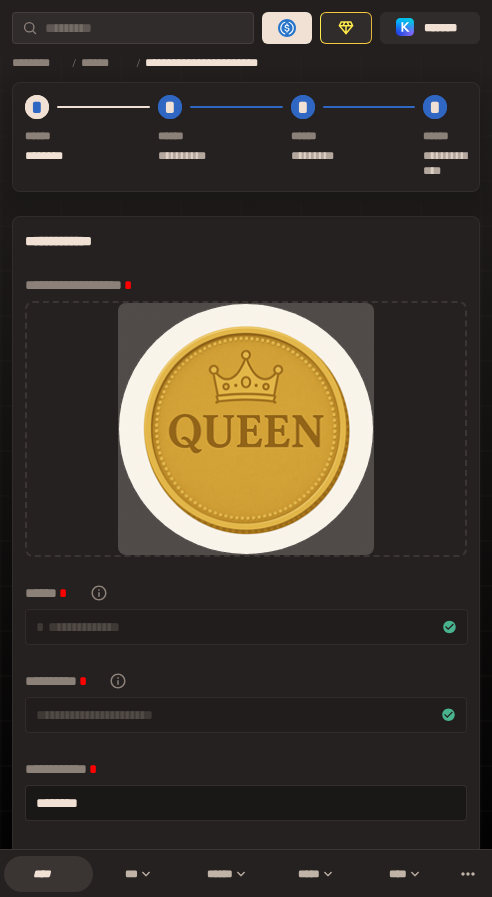 click on "**** *" at bounding box center (224, 136) 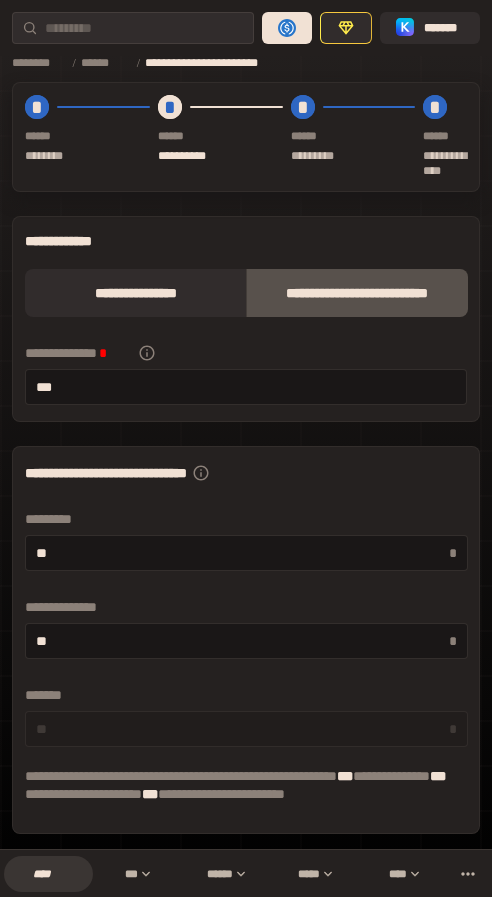 click on "**** *" at bounding box center [445, 136] 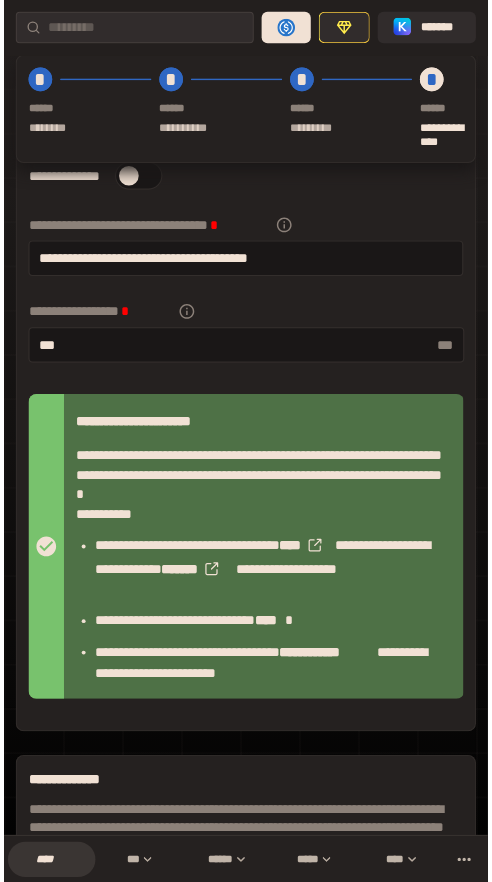 scroll, scrollTop: 300, scrollLeft: 0, axis: vertical 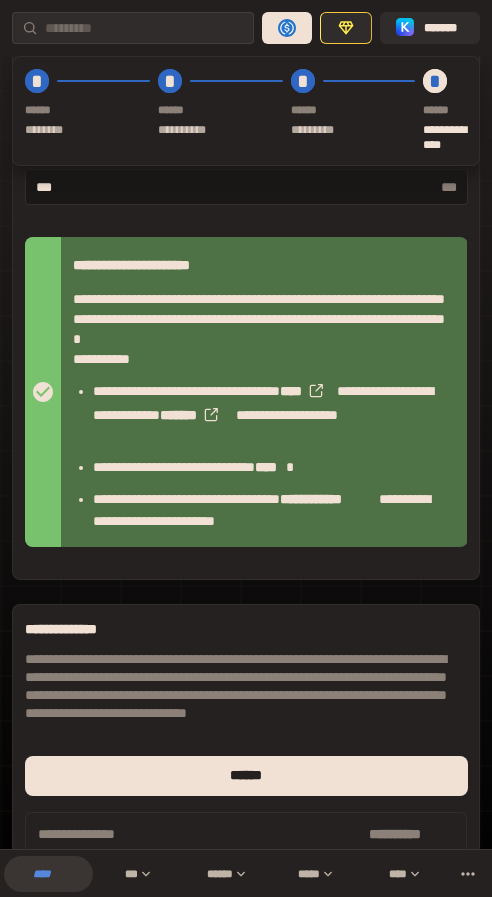 click on "****" at bounding box center (48, 874) 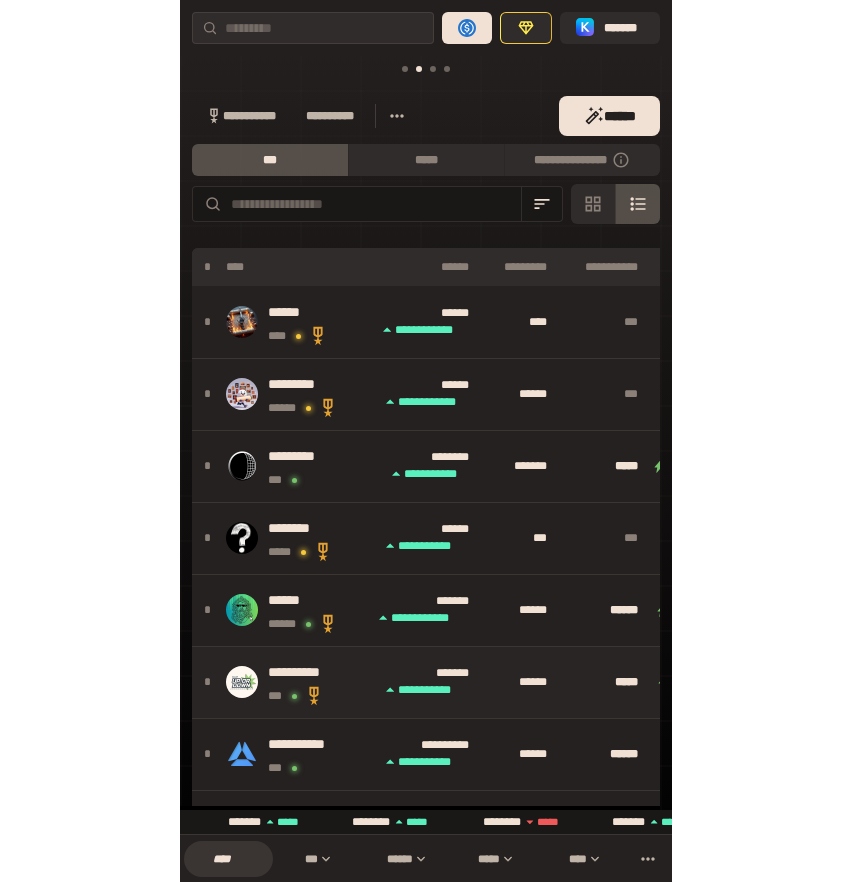 scroll, scrollTop: 0, scrollLeft: 333, axis: horizontal 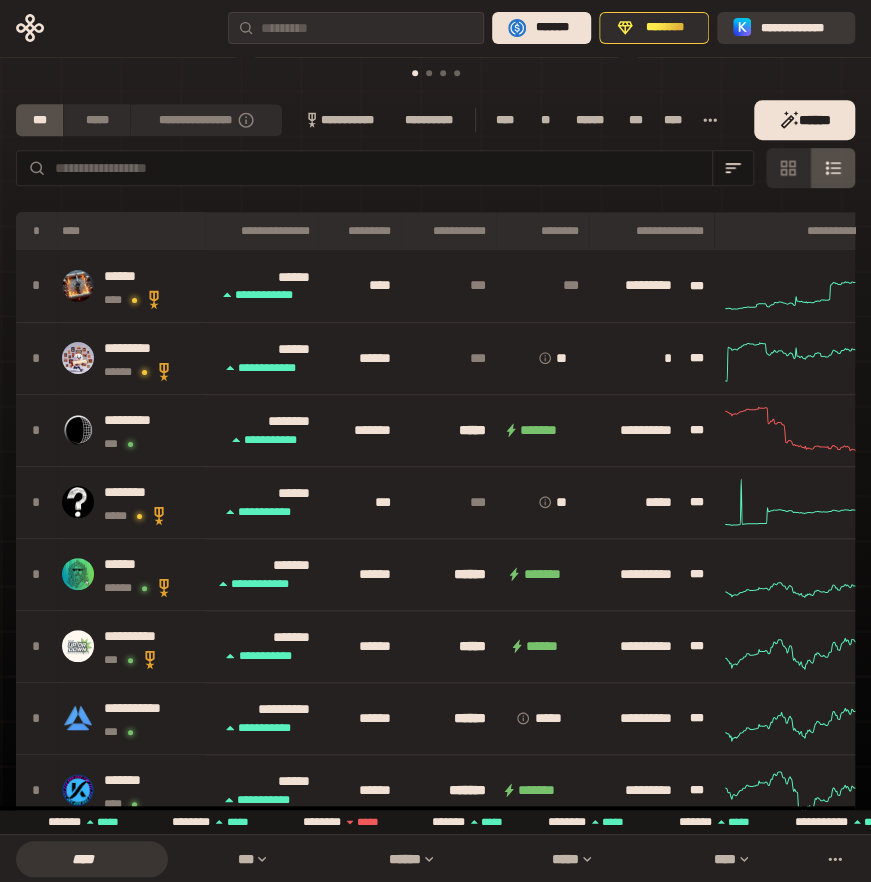 click on "**********" at bounding box center (786, 28) 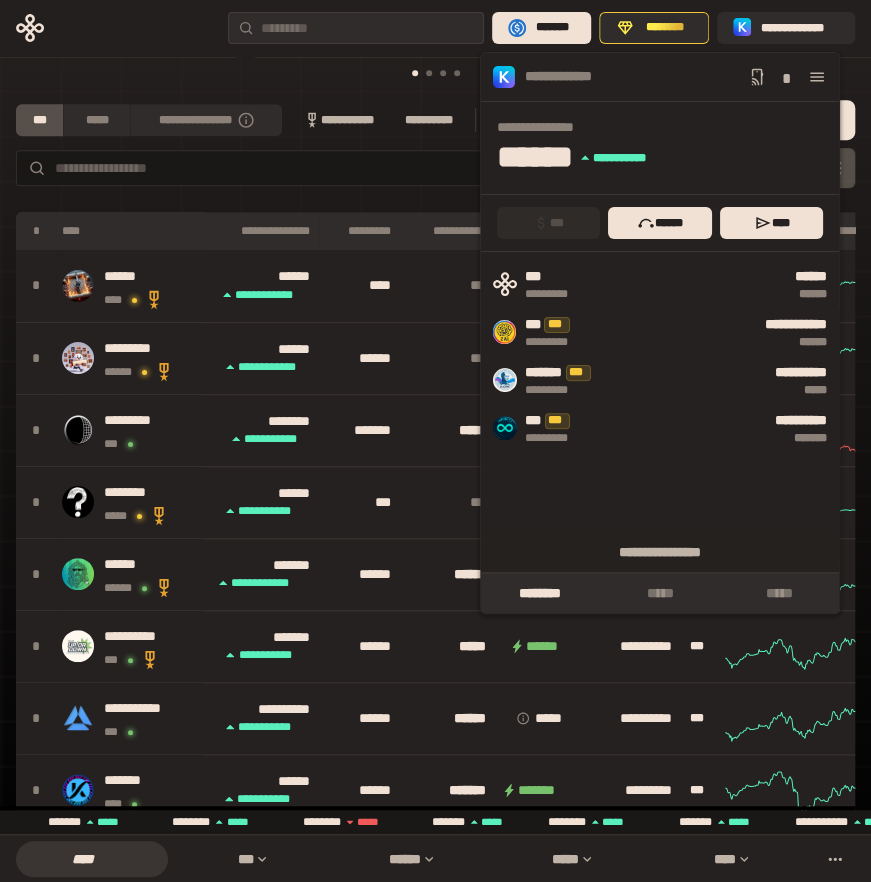 click on "[FIRST] [LAST]" at bounding box center (660, 77) 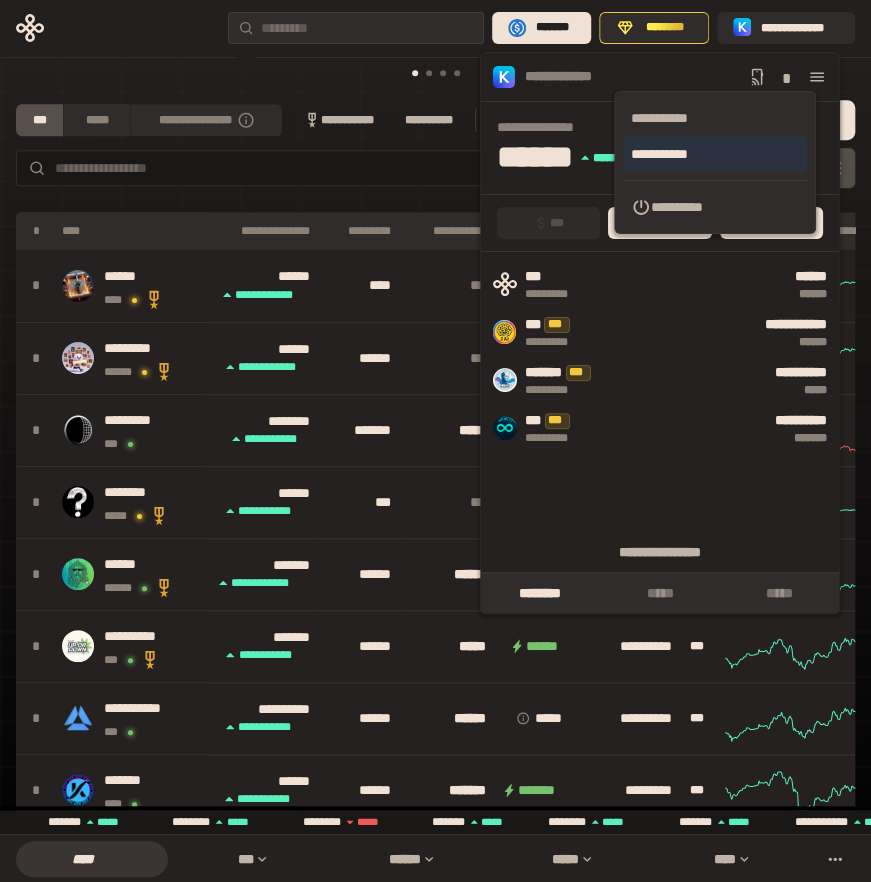click on "**********" at bounding box center (715, 154) 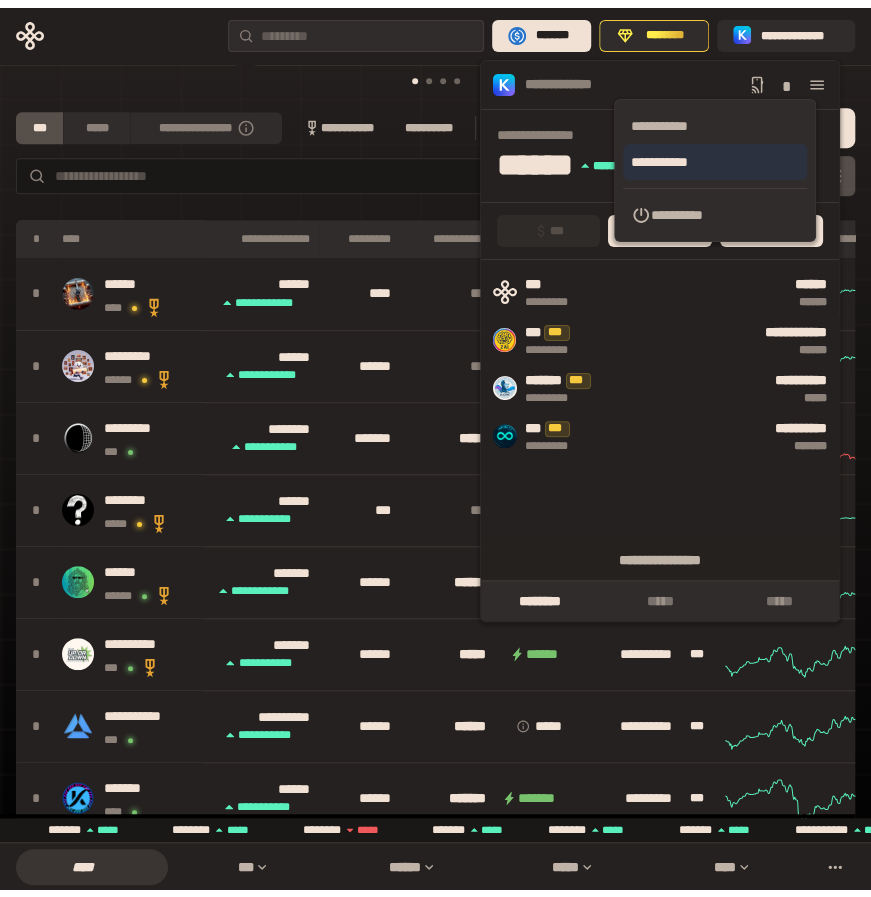 scroll, scrollTop: 0, scrollLeft: 0, axis: both 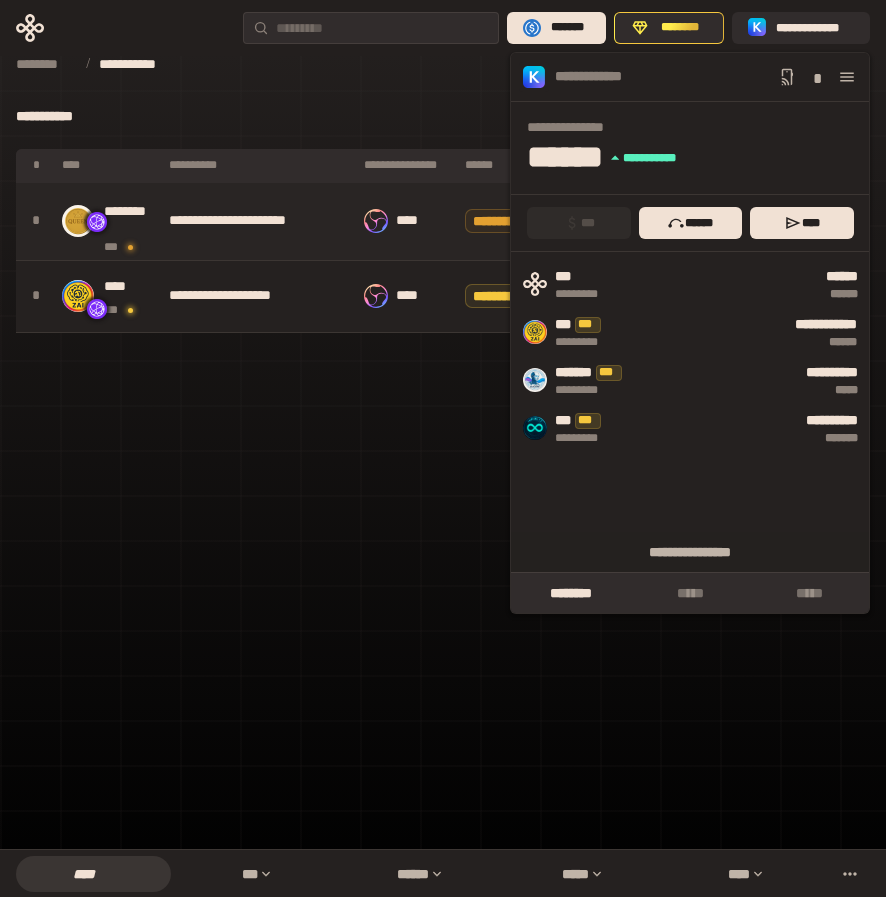 click on "********" at bounding box center [130, 211] 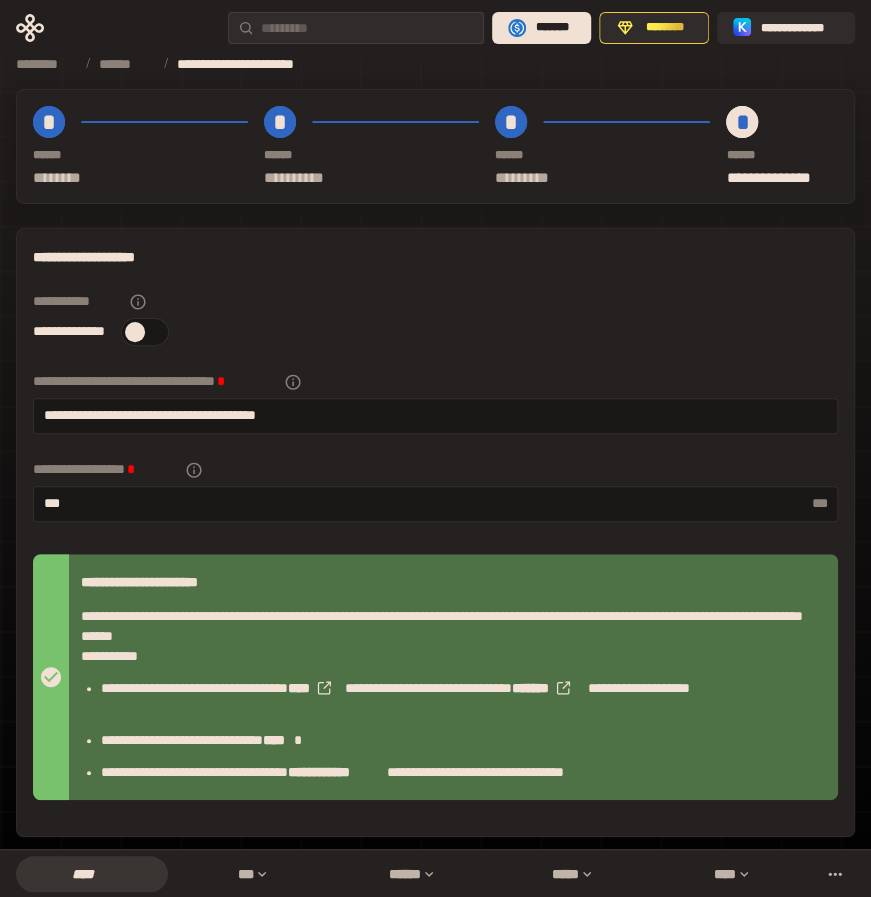 click on "*" at bounding box center [49, 122] 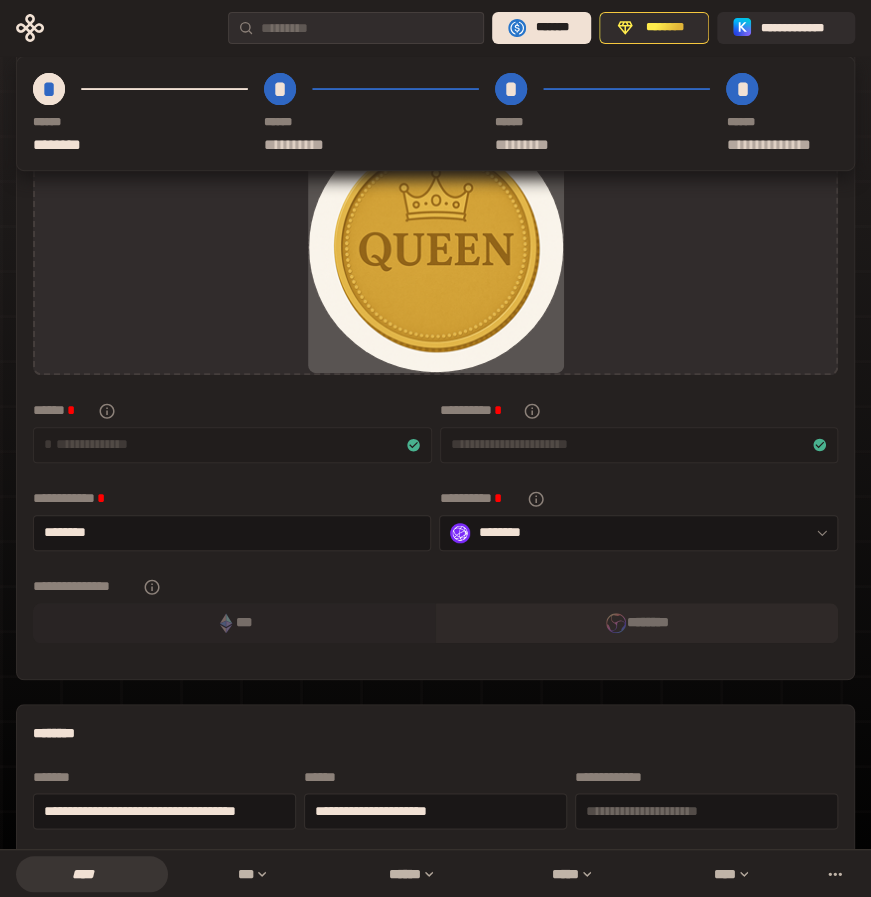 scroll, scrollTop: 200, scrollLeft: 0, axis: vertical 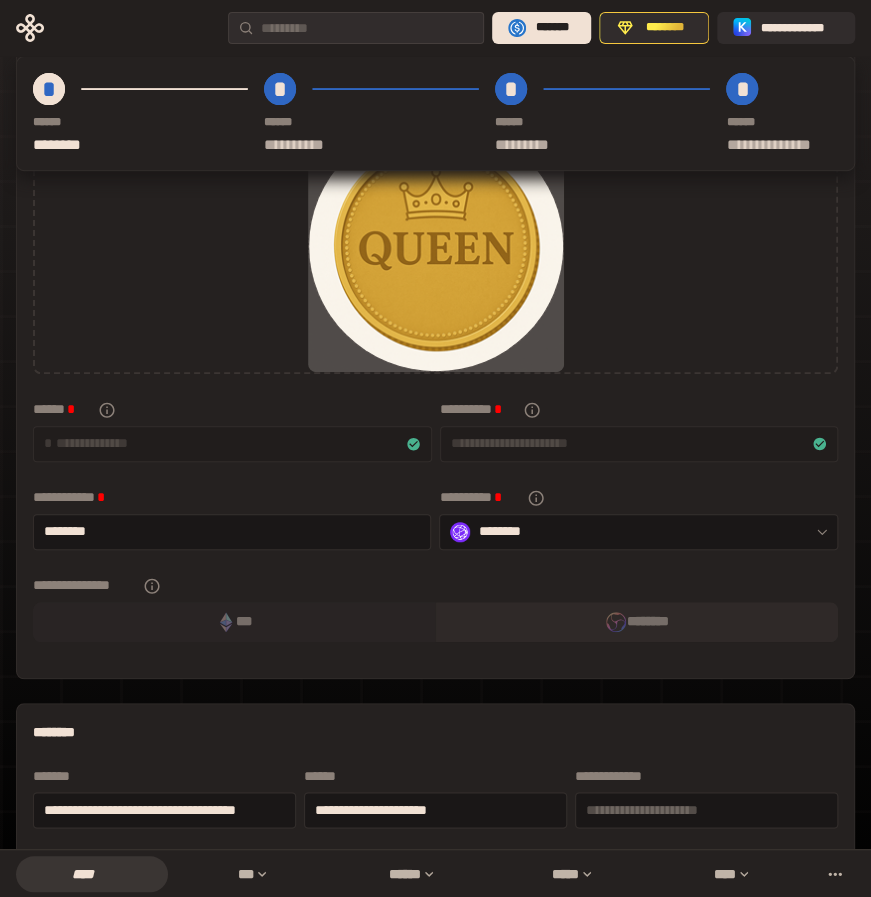 click on "*********" at bounding box center (610, 145) 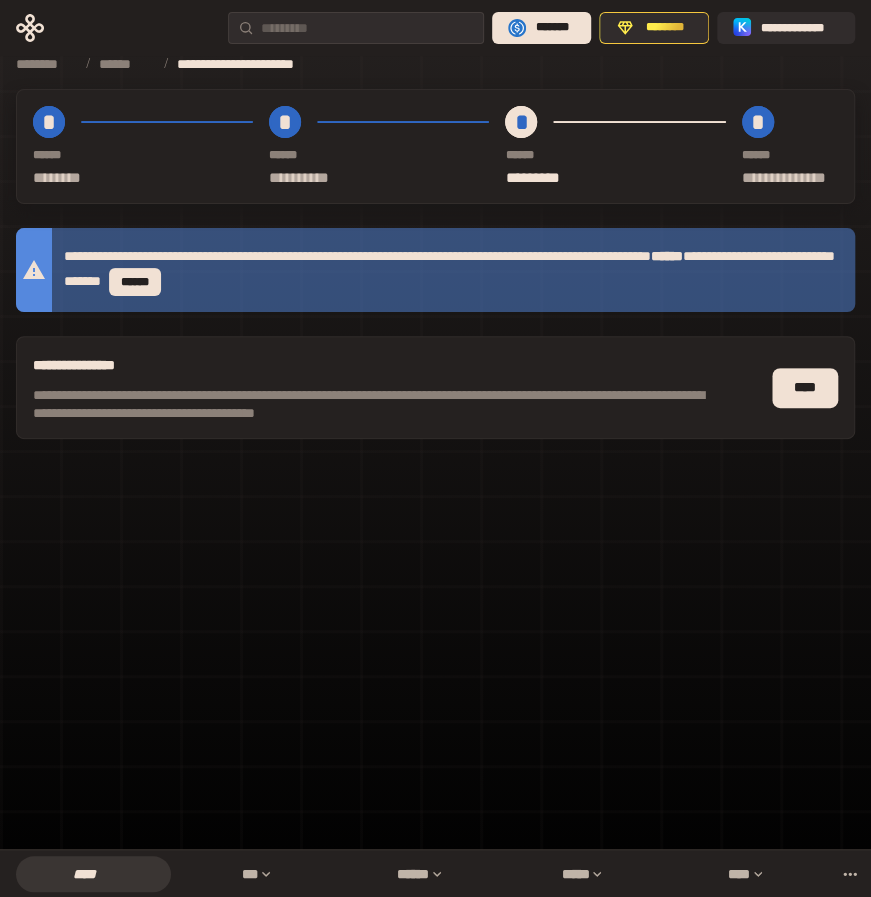 scroll, scrollTop: 0, scrollLeft: 0, axis: both 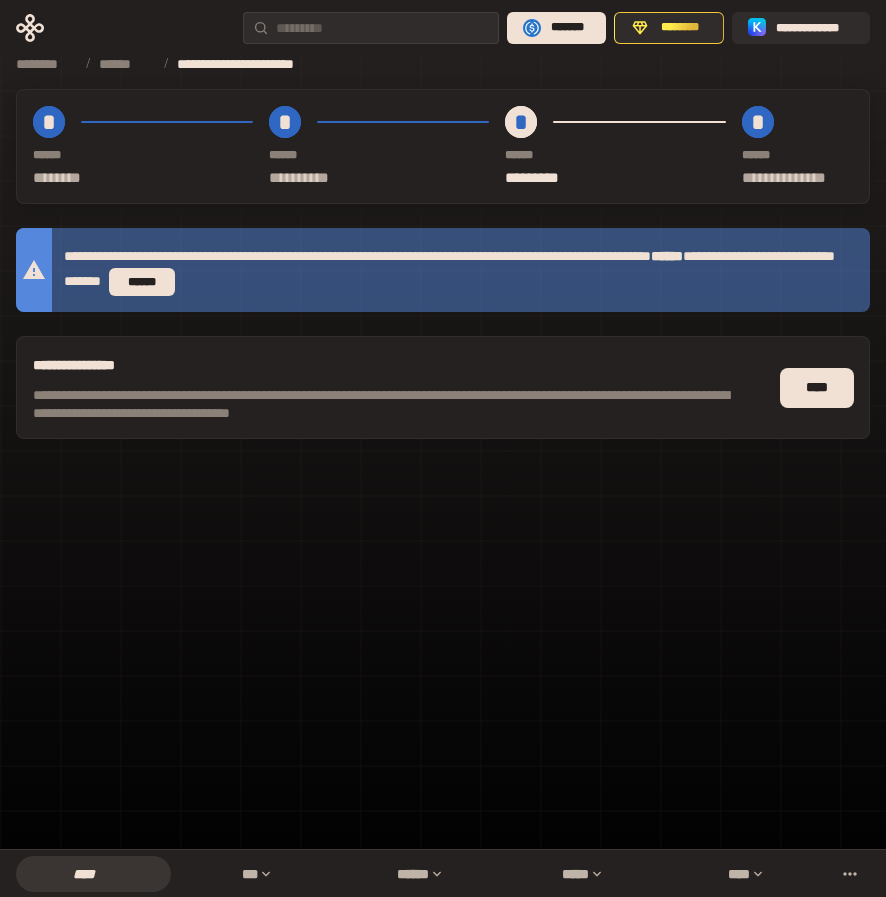 click on "**** *" at bounding box center (798, 155) 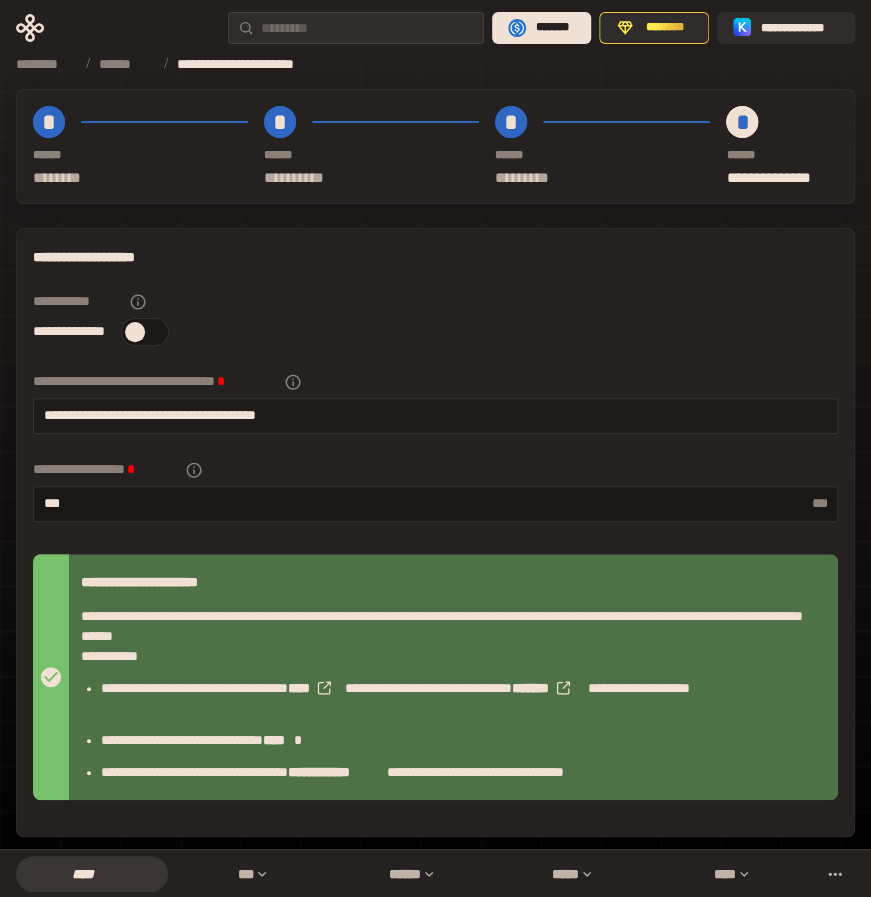 click on "**********" at bounding box center (435, 415) 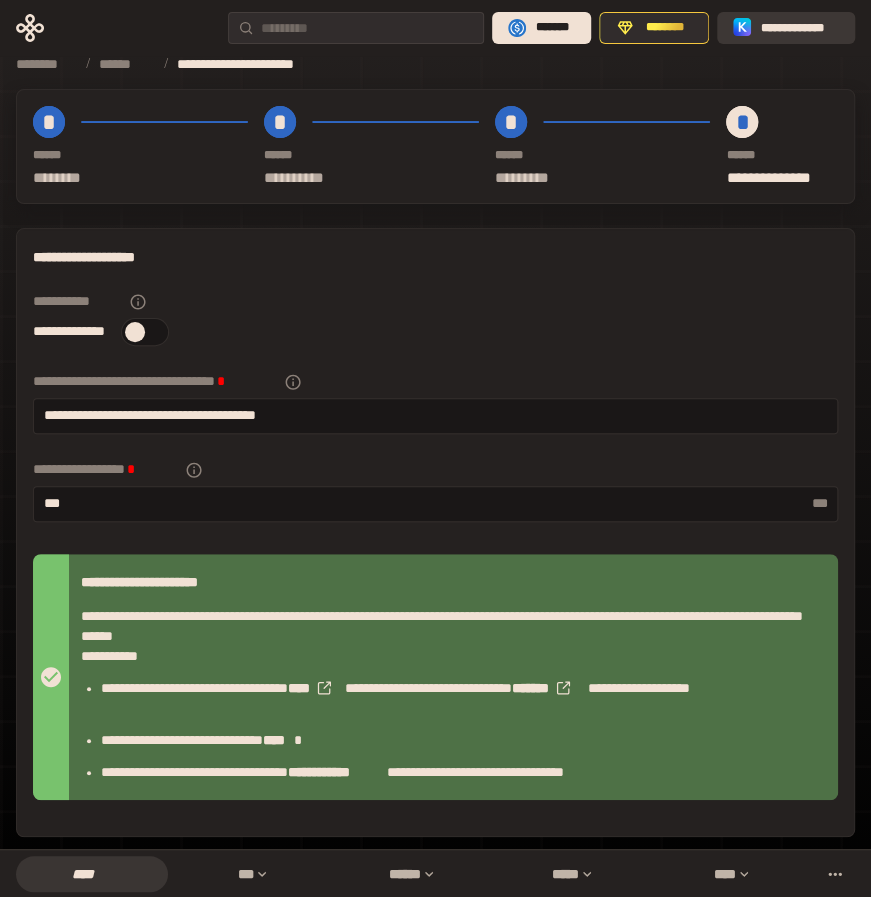 click on "**********" at bounding box center (800, 28) 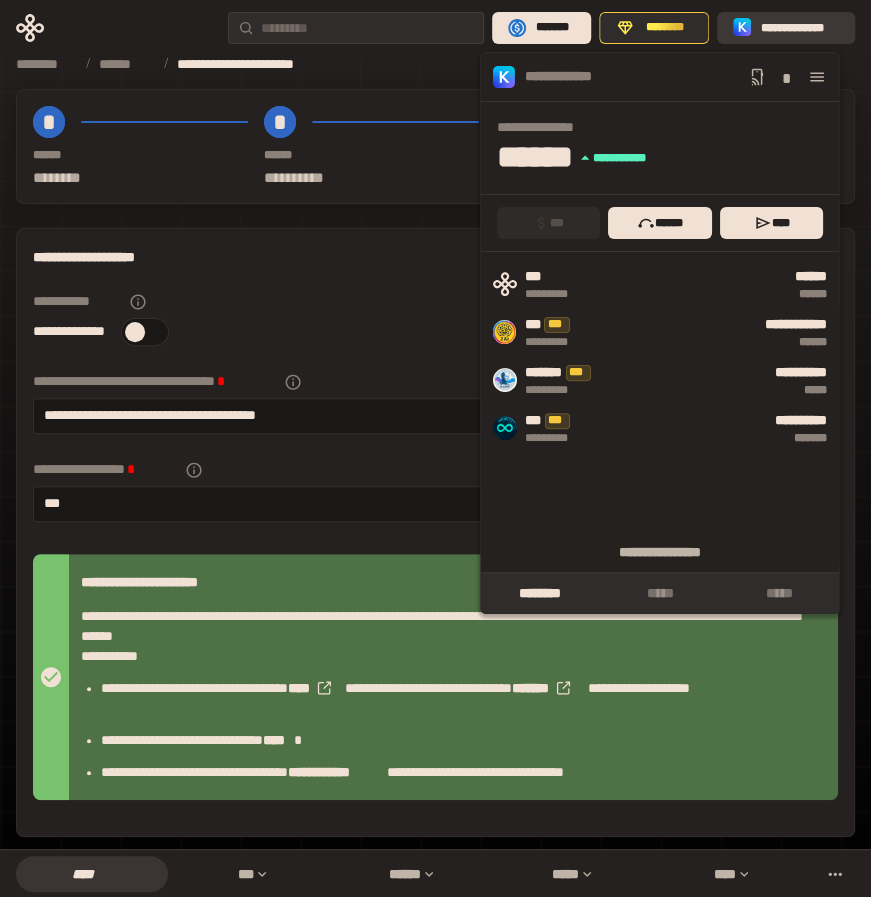 click on "**********" at bounding box center [800, 28] 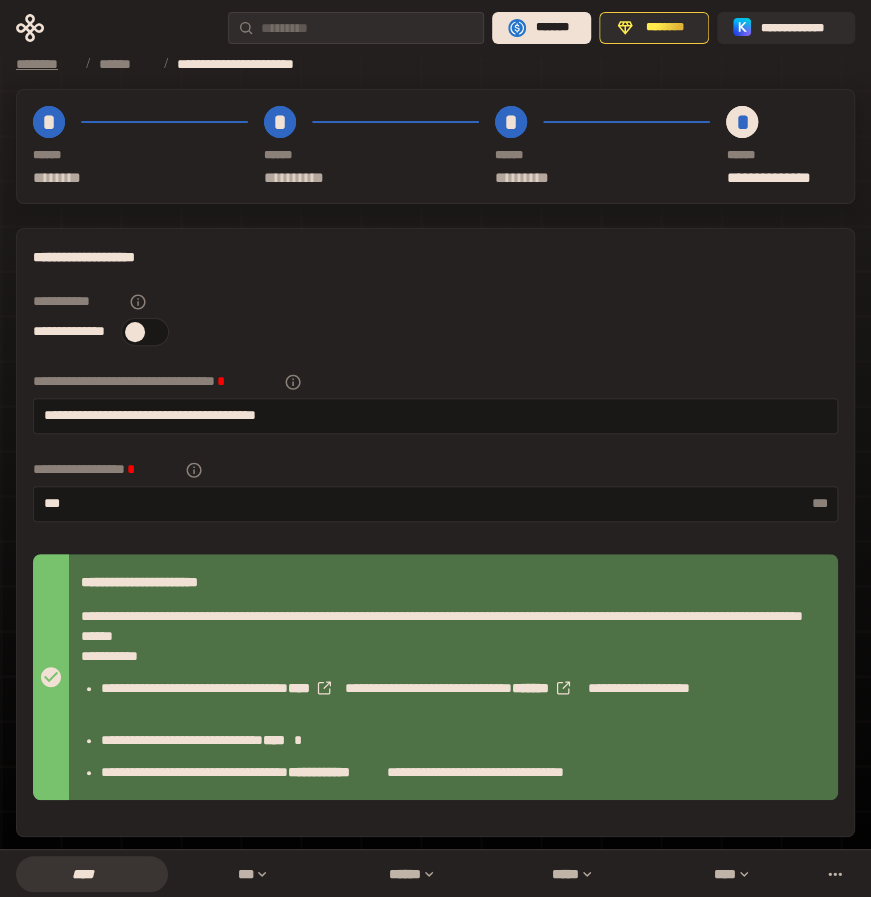 click on "********" at bounding box center (45, 64) 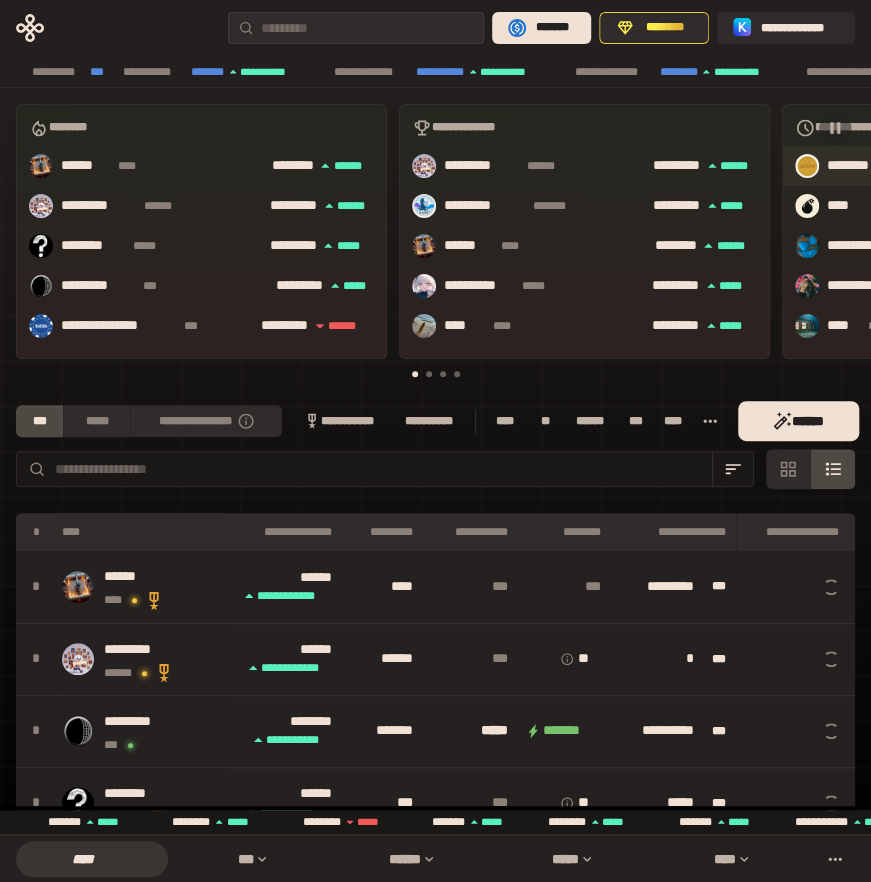 click on "**********" at bounding box center (967, 166) 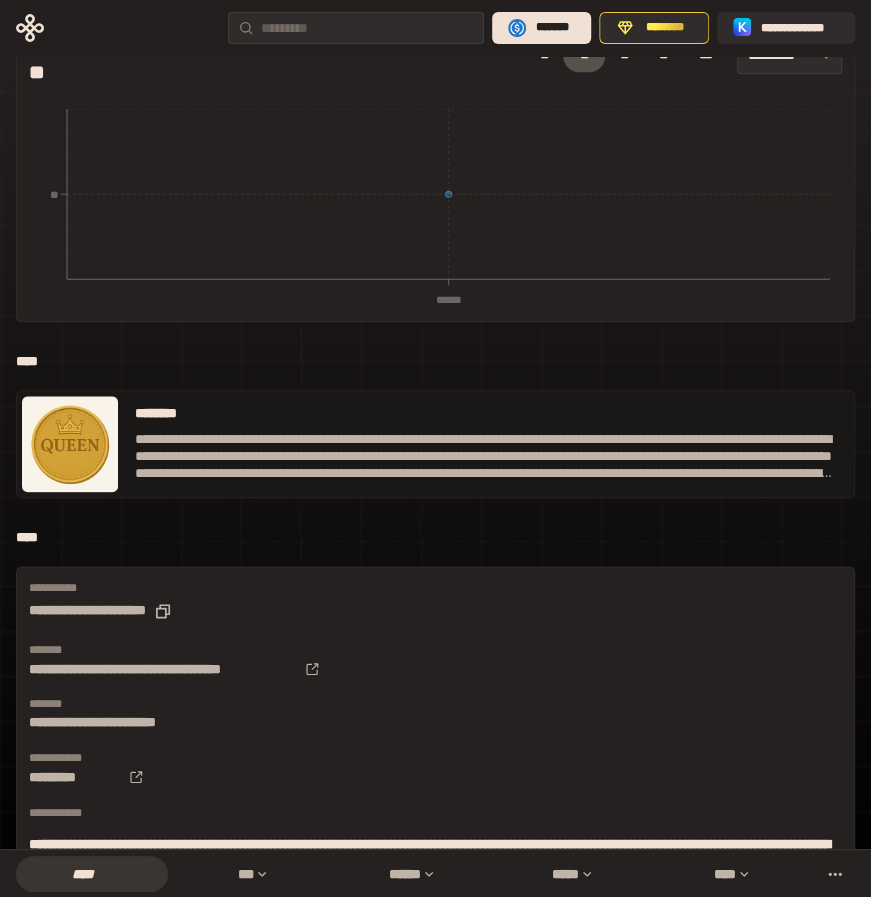 scroll, scrollTop: 700, scrollLeft: 0, axis: vertical 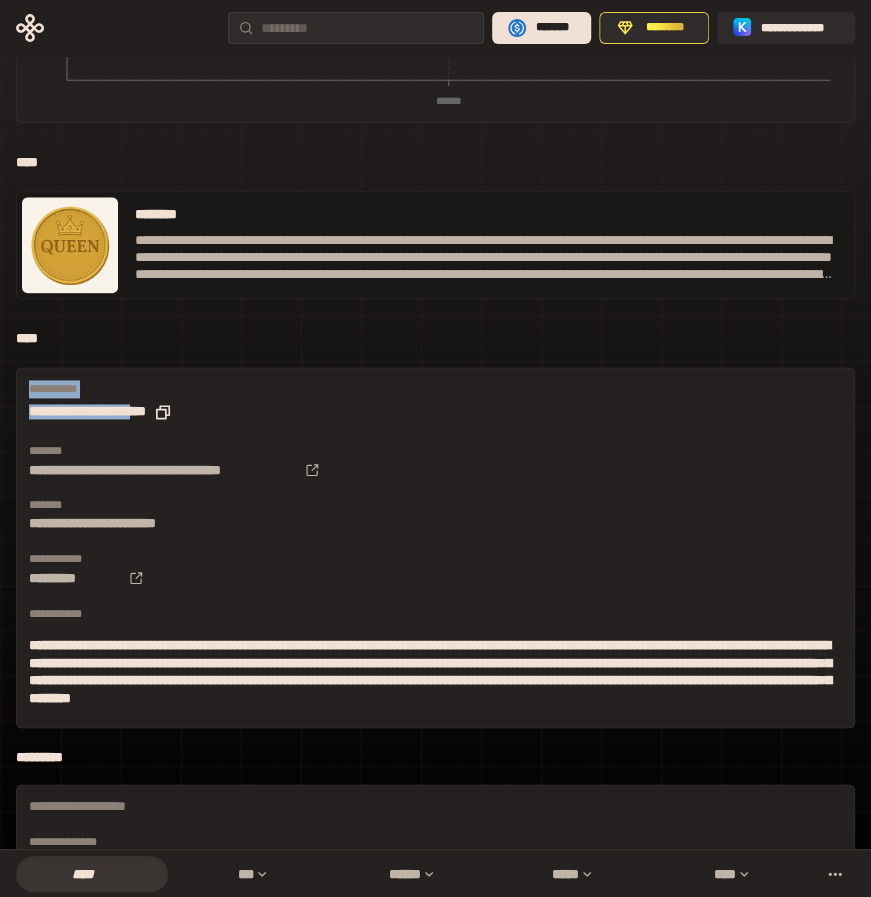 drag, startPoint x: 22, startPoint y: 211, endPoint x: 190, endPoint y: 249, distance: 172.24402 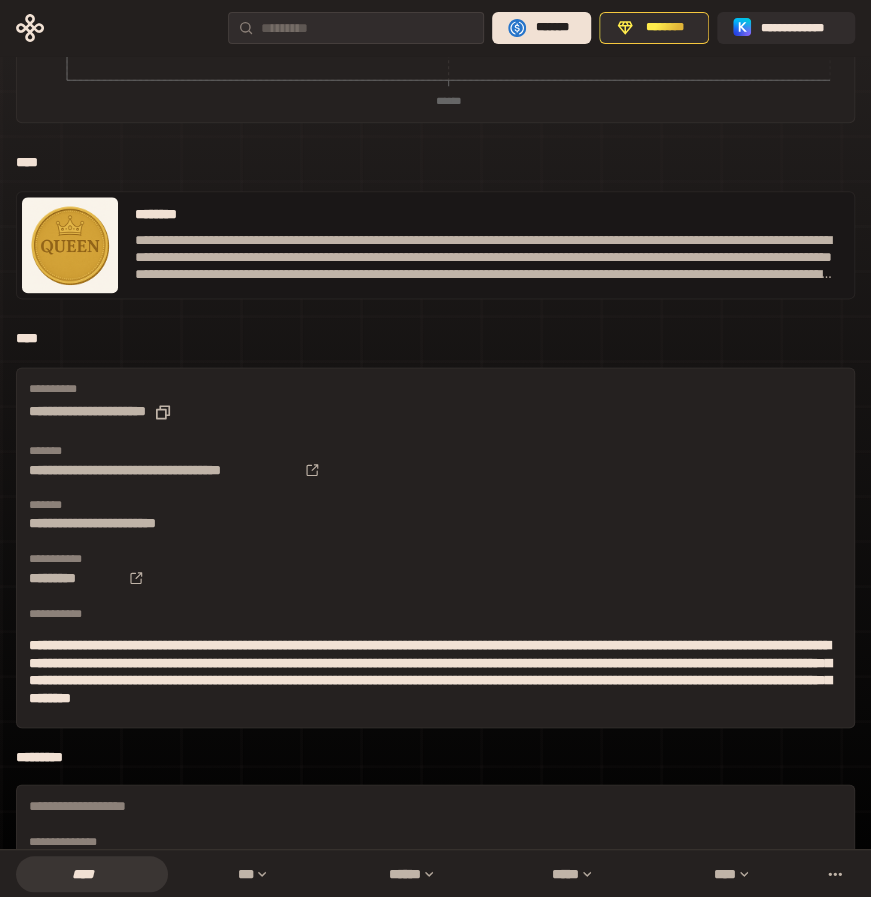 click on "[NUMBER] [STREET]    [CITY] [STATE]   [ZIP] [COUNTRY]   [COUNTRY] [ADDRESS_LINE_2] [ADDRESS_LINE_3]   [ADDRESS_LINE_4] [ADDRESS_LINE_5]" at bounding box center (435, 548) 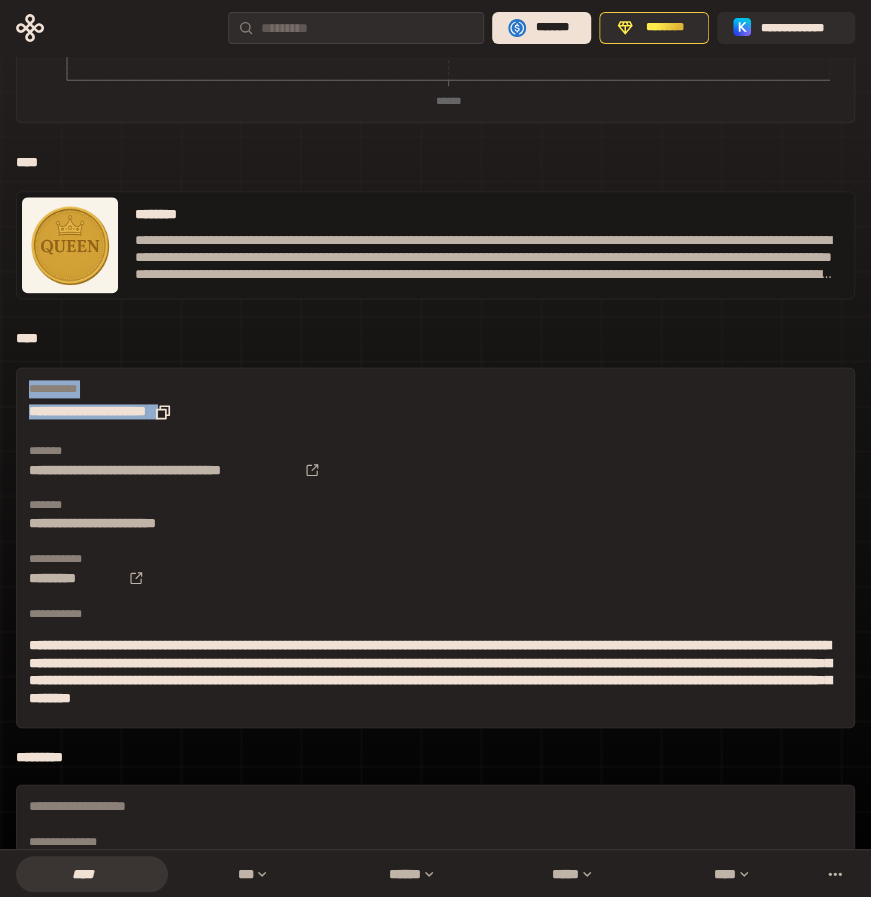 drag, startPoint x: 35, startPoint y: 213, endPoint x: 221, endPoint y: 250, distance: 189.64441 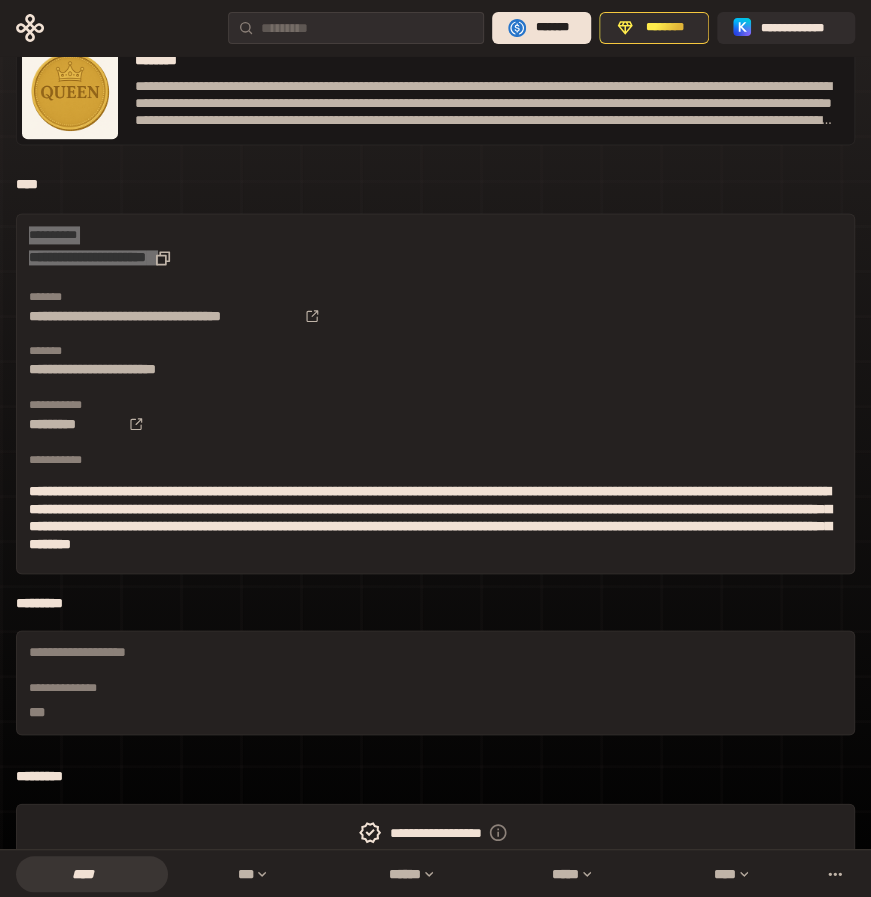 scroll, scrollTop: 1120, scrollLeft: 0, axis: vertical 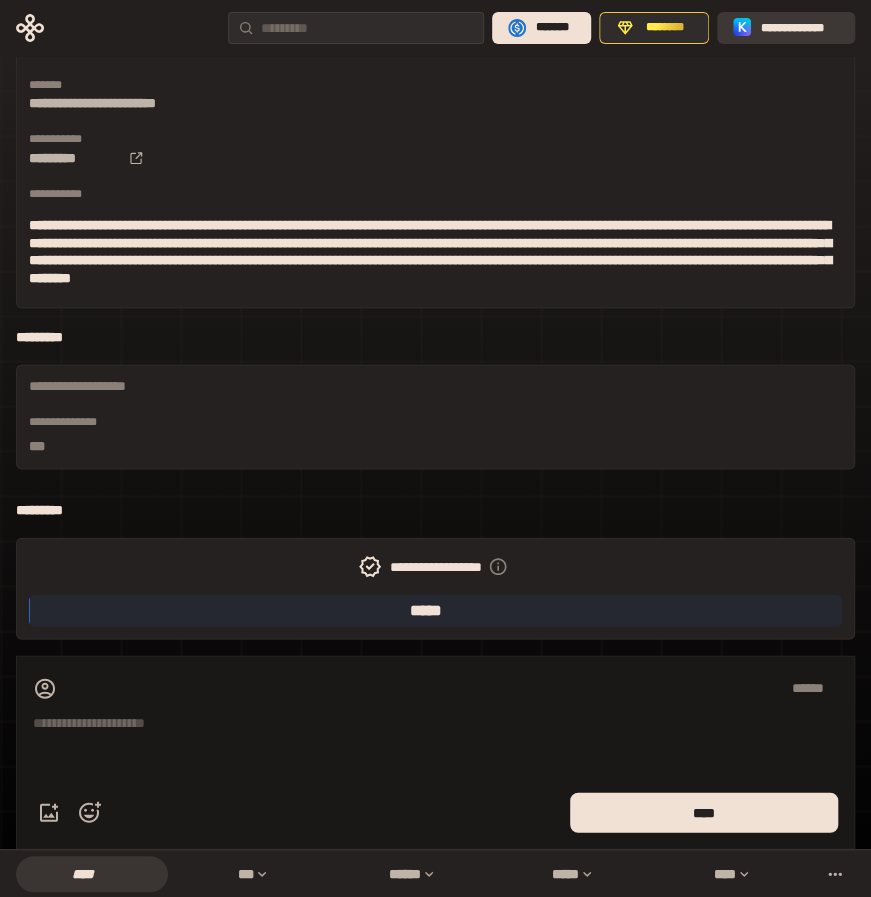 click on "**********" at bounding box center [800, 28] 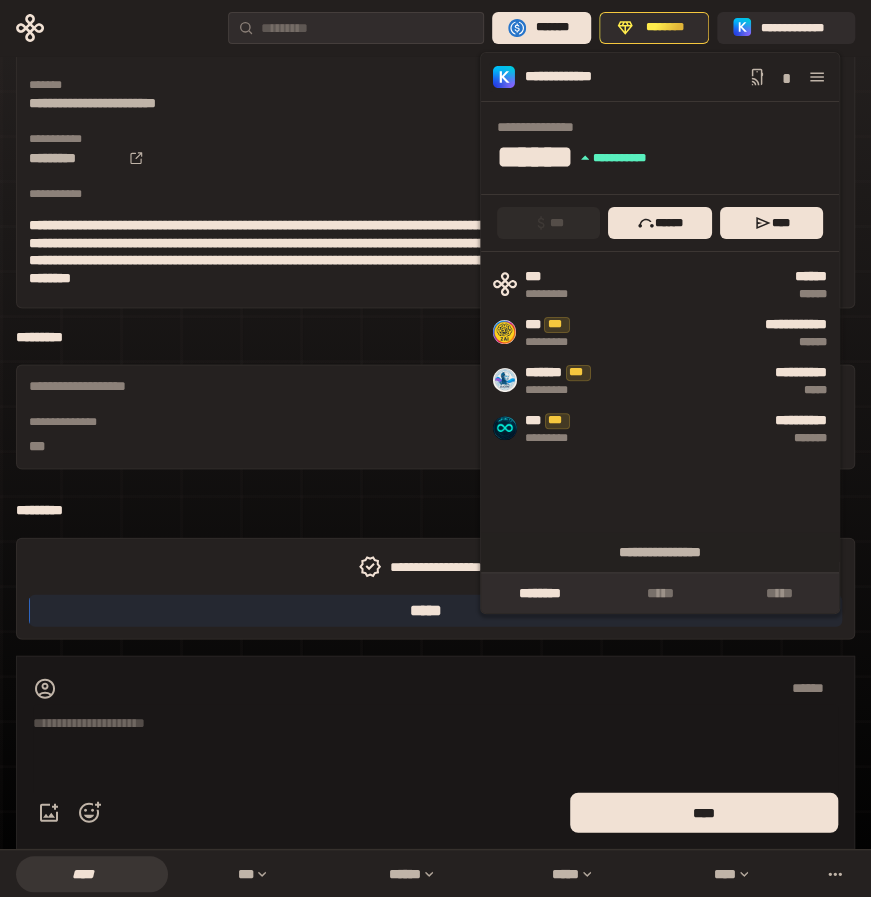 click on "**********" at bounding box center [570, 77] 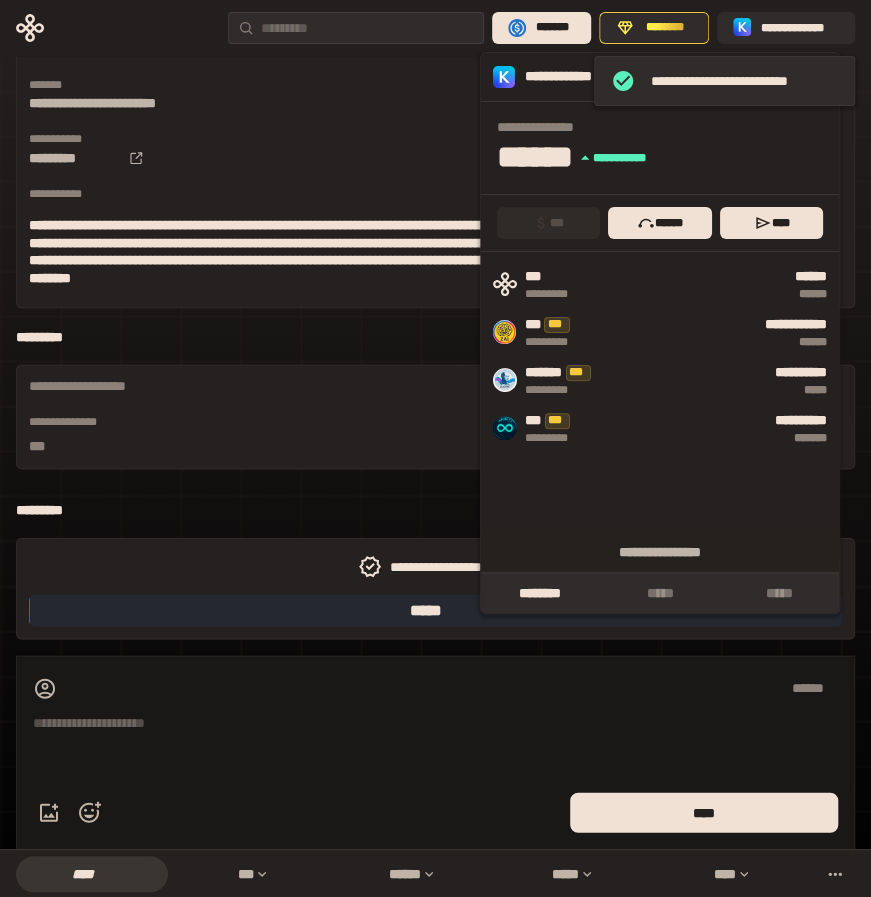 click on "**********" at bounding box center [570, 77] 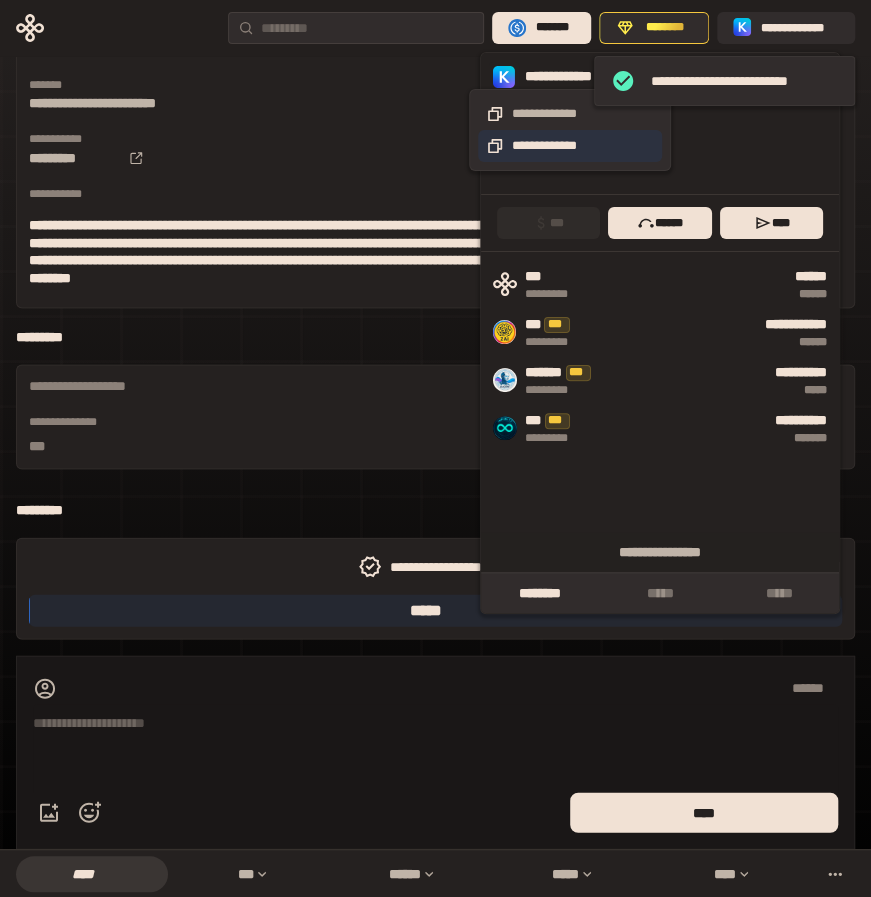 click on "**********" at bounding box center (570, 146) 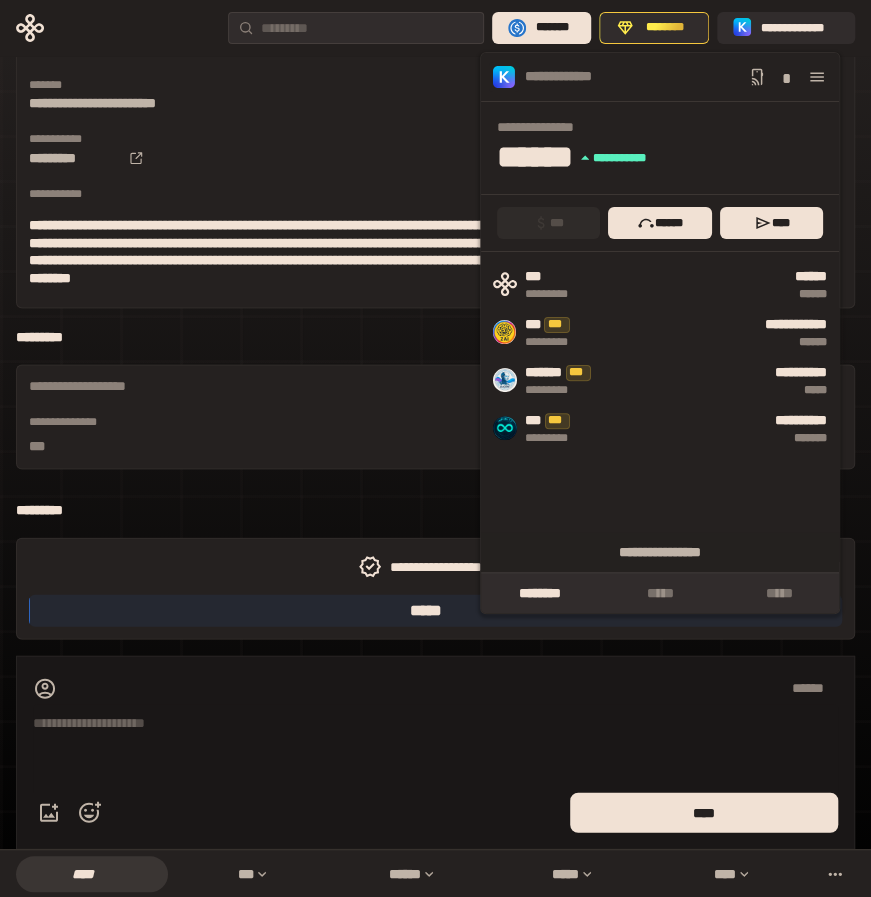 click 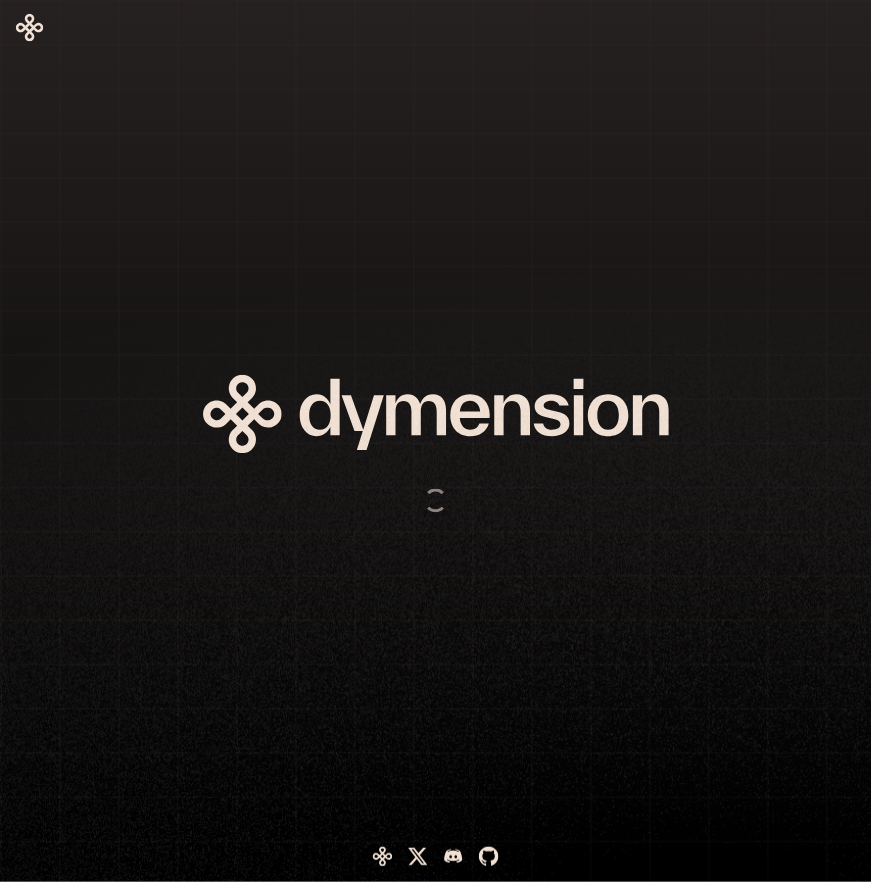 scroll, scrollTop: 0, scrollLeft: 0, axis: both 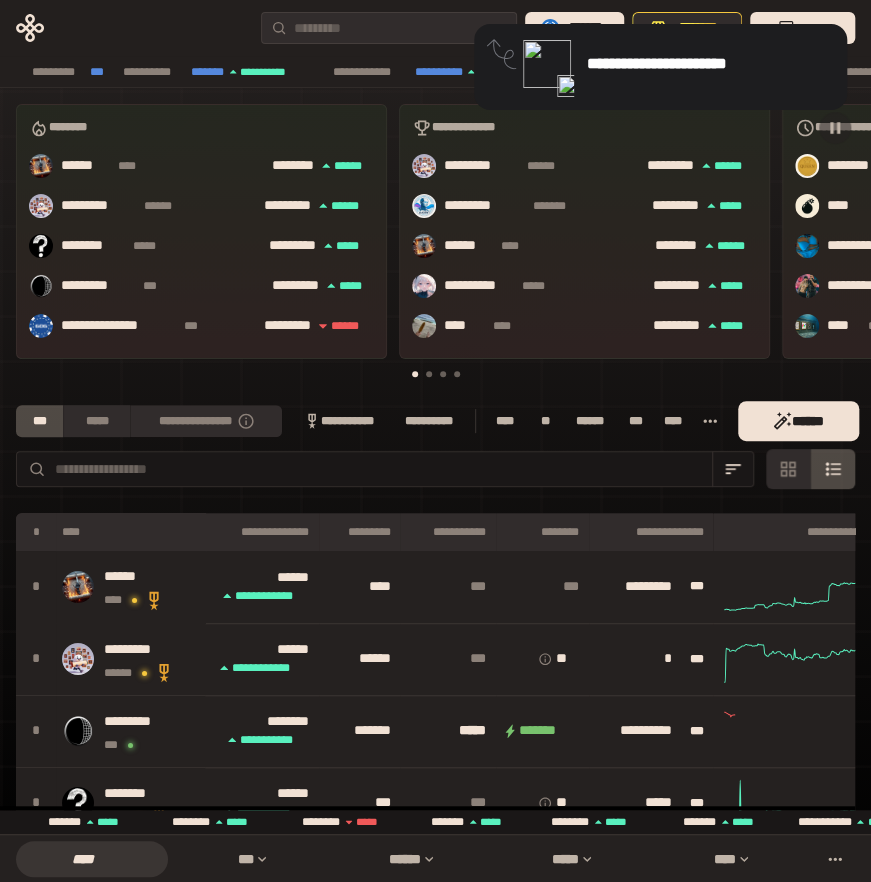 click on "****   ***   ******   *****   ****   ****   ******* ******** *******" at bounding box center (435, 28) 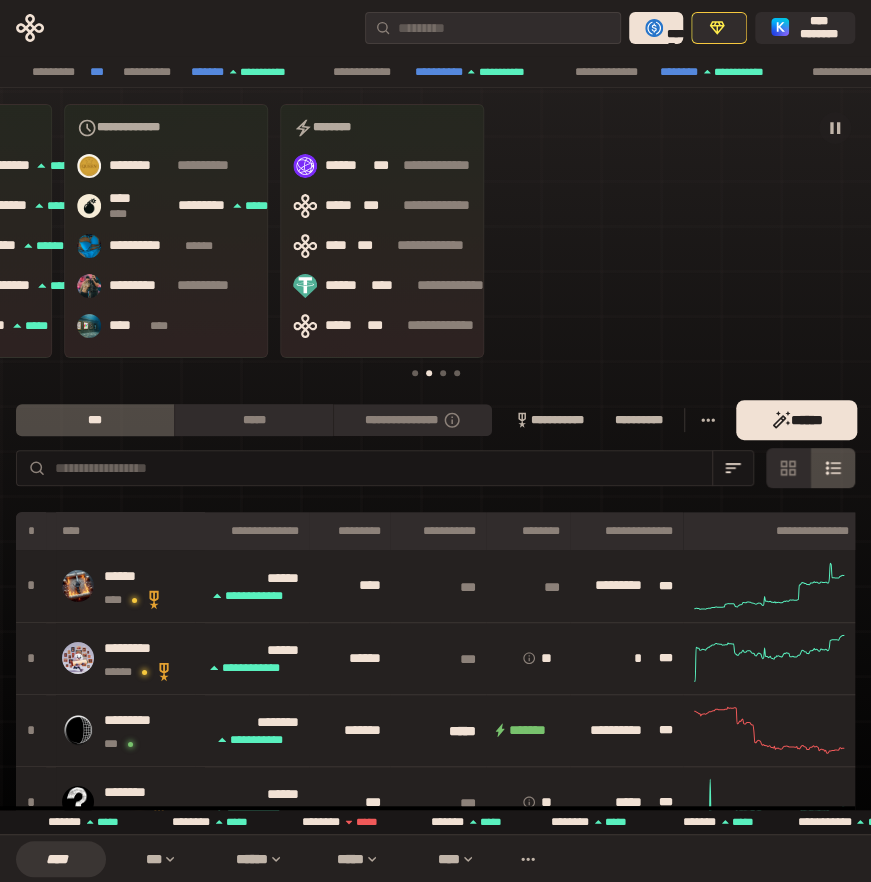 scroll, scrollTop: 0, scrollLeft: 531, axis: horizontal 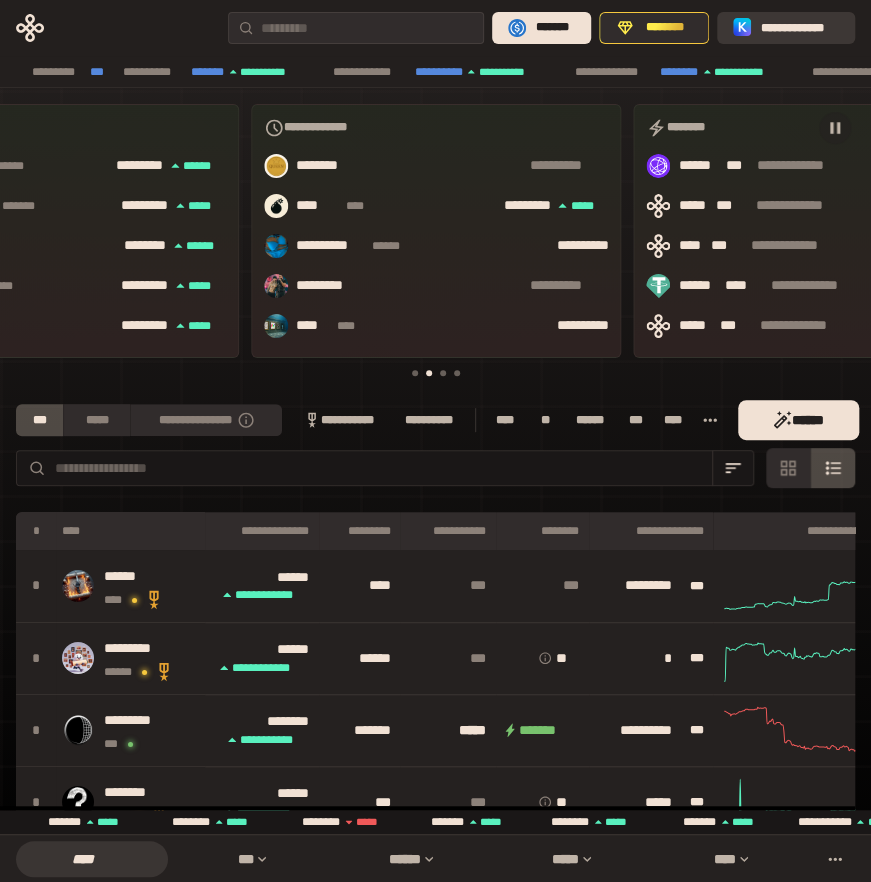 click on "**********" at bounding box center [800, 28] 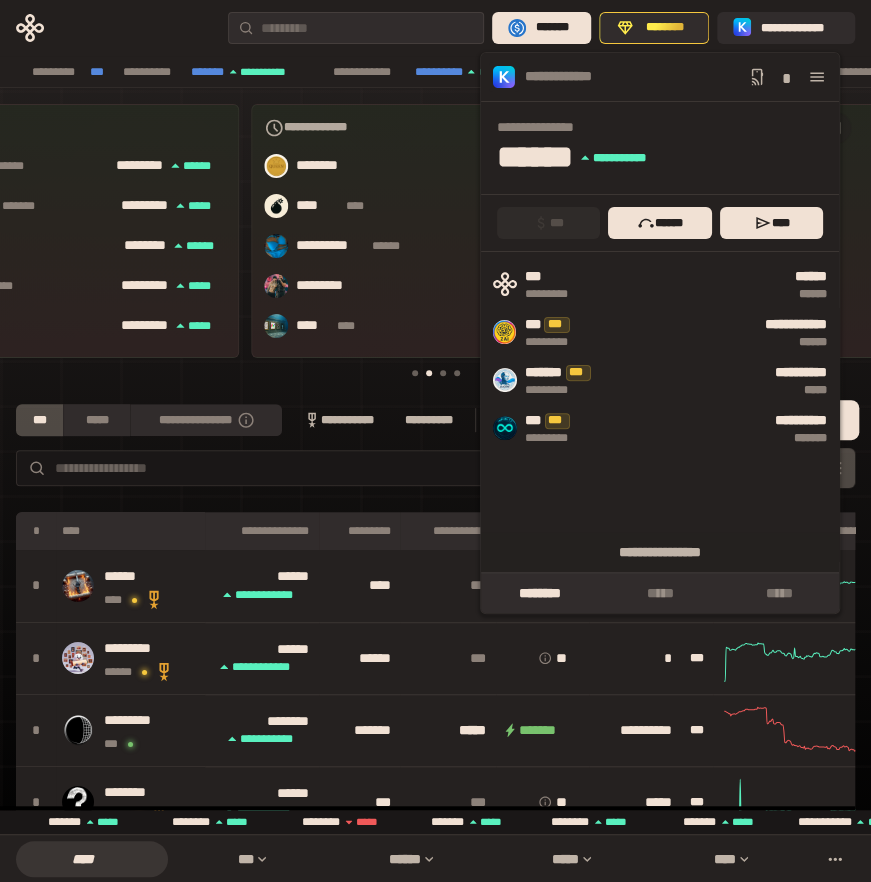 click 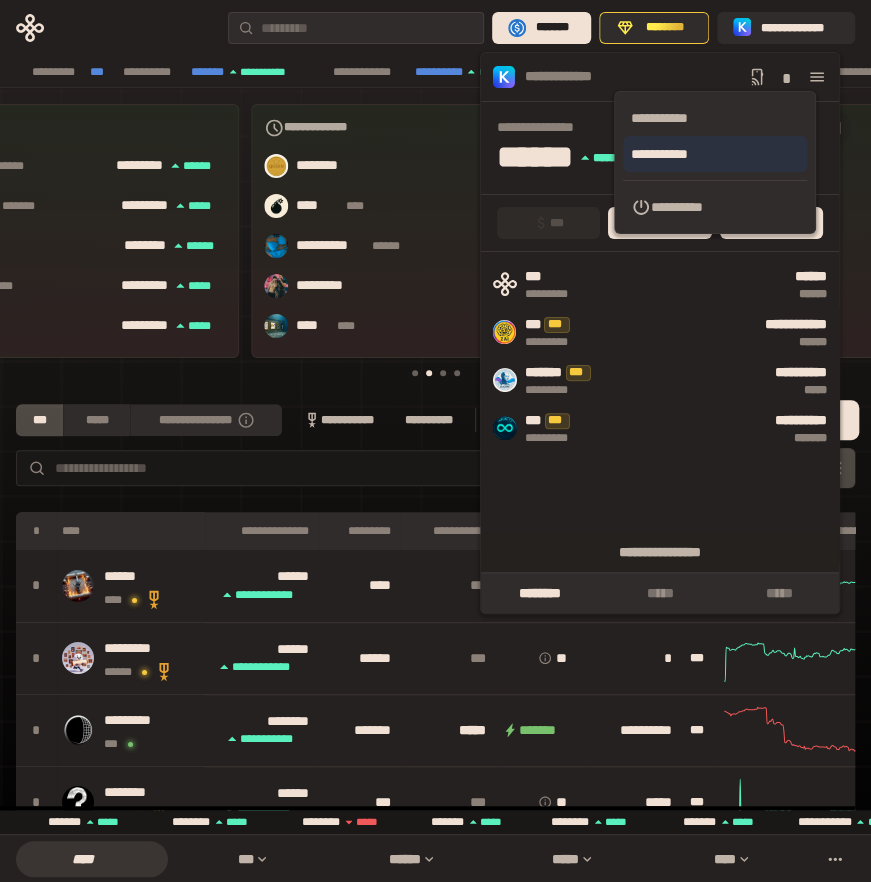 click on "**********" at bounding box center (715, 154) 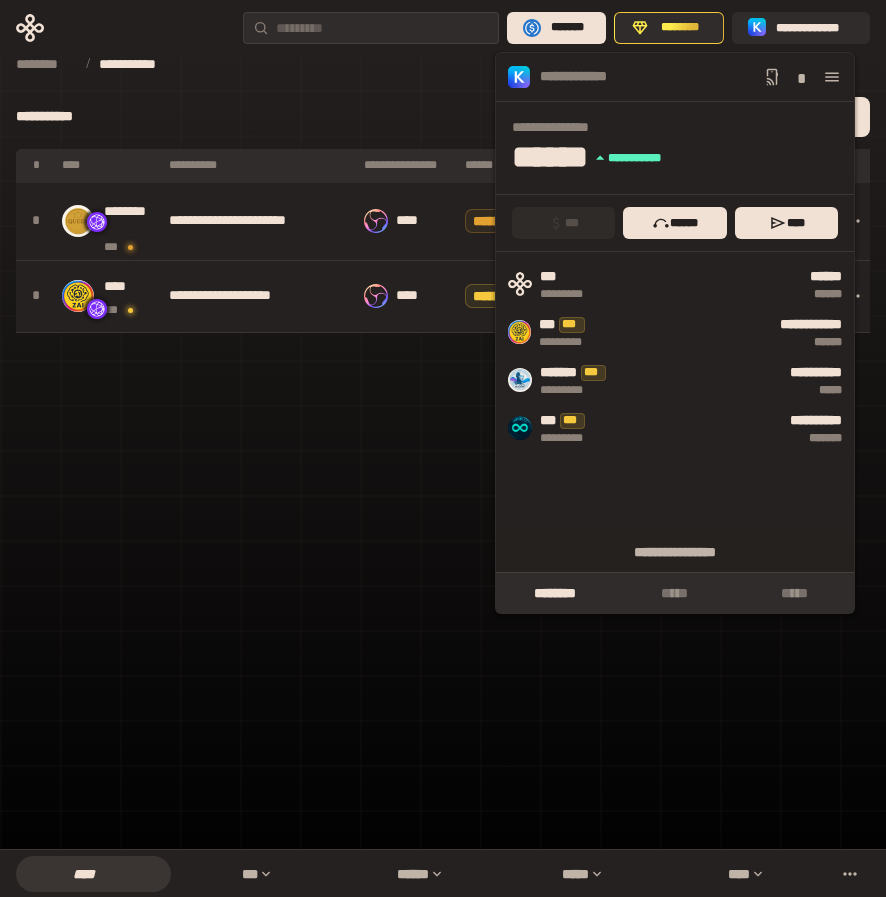click on "[NUMBER] [STREET] [CITY] [STATE] [ZIP] [COUNTRY] [ADDRESS_LINE_2] [ADDRESS_LINE_3] [ADDRESS_LINE_4] [ADDRESS_LINE_5] [ADDRESS_LINE_6] [ADDRESS_LINE_7] [ADDRESS_LINE_8] [ADDRESS_LINE_9] [ADDRESS_LINE_10] [ADDRESS_LINE_11] [ADDRESS_LINE_12] [ADDRESS_LINE_13] [ADDRESS_LINE_14] [ADDRESS_LINE_15] [ADDRESS_LINE_16] [ADDRESS_LINE_17] [ADDRESS_LINE_18] [ADDRESS_LINE_19] [ADDRESS_LINE_20] [ADDRESS_LINE_21] [ADDRESS_LINE_22] [ADDRESS_LINE_23] [ADDRESS_LINE_24]" at bounding box center [443, 424] 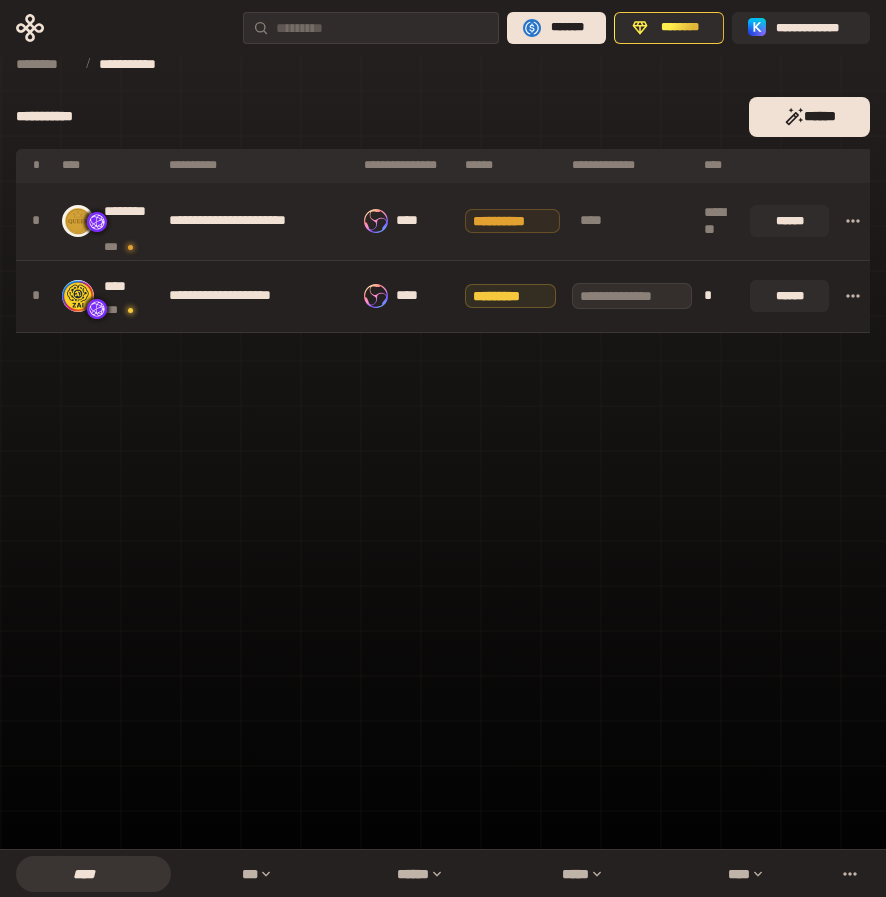 click 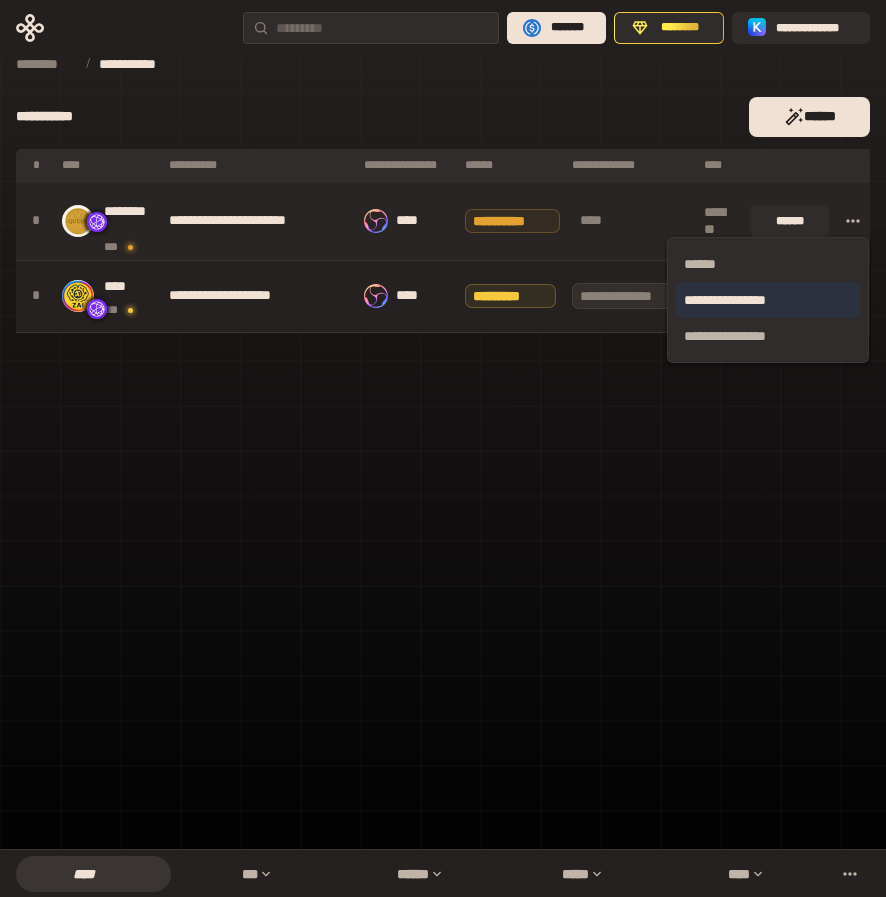 click on "**********" at bounding box center [768, 300] 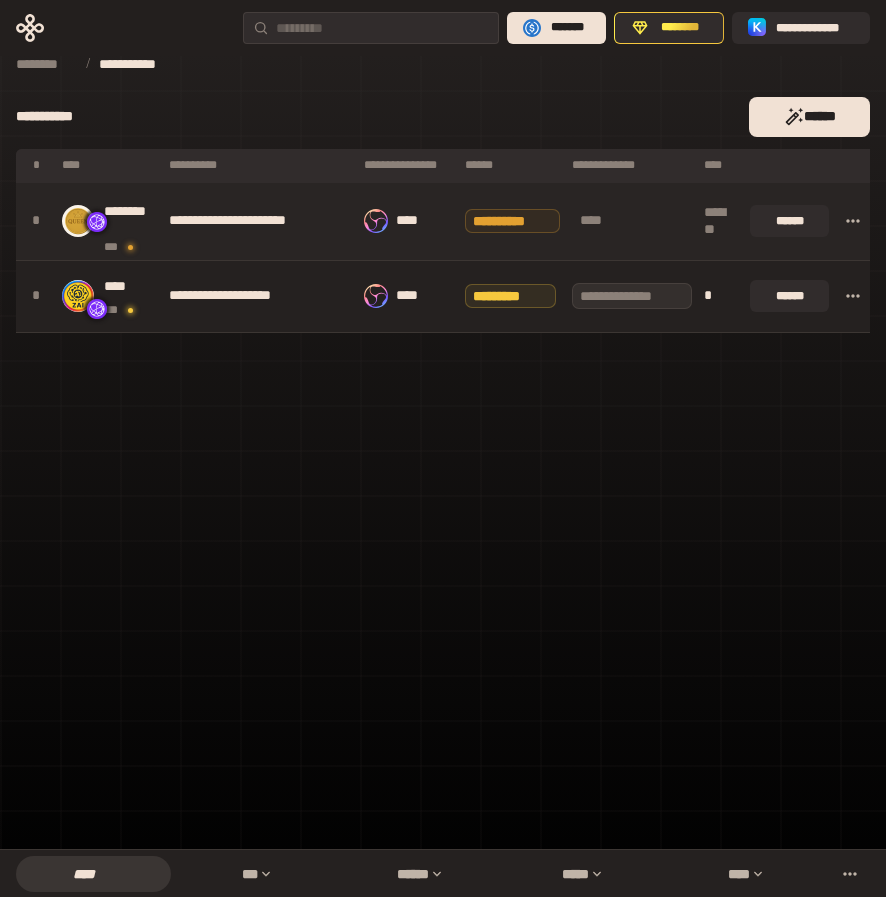 click on "**********" at bounding box center (443, 28) 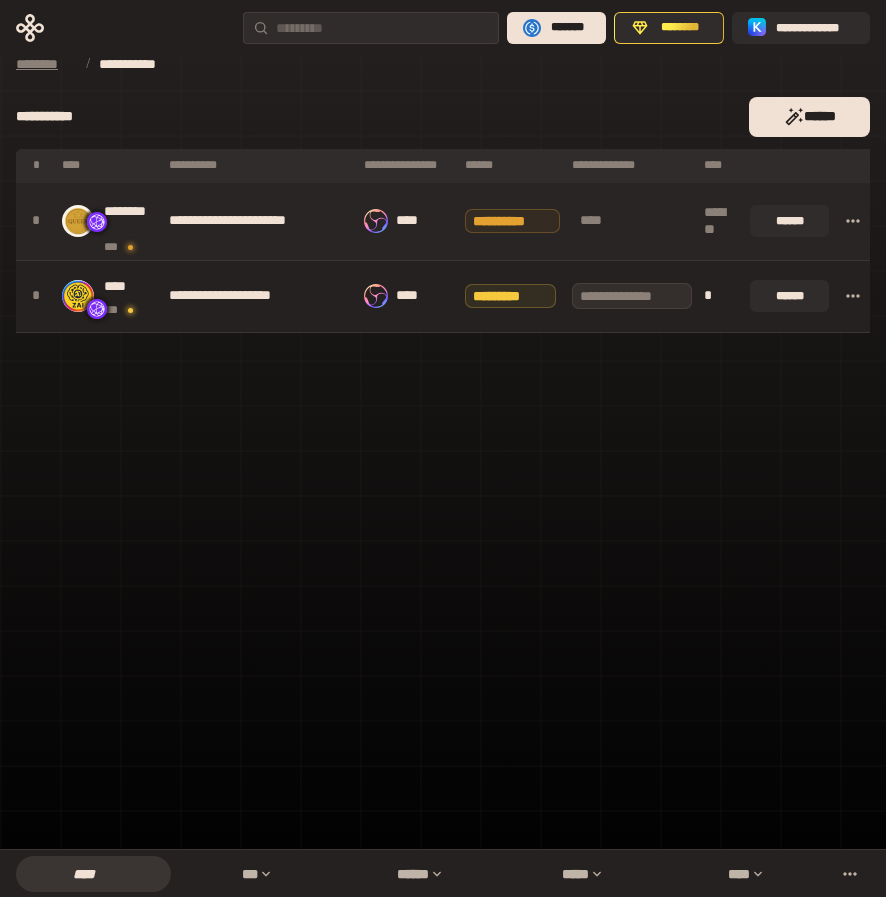 click on "********" at bounding box center [45, 64] 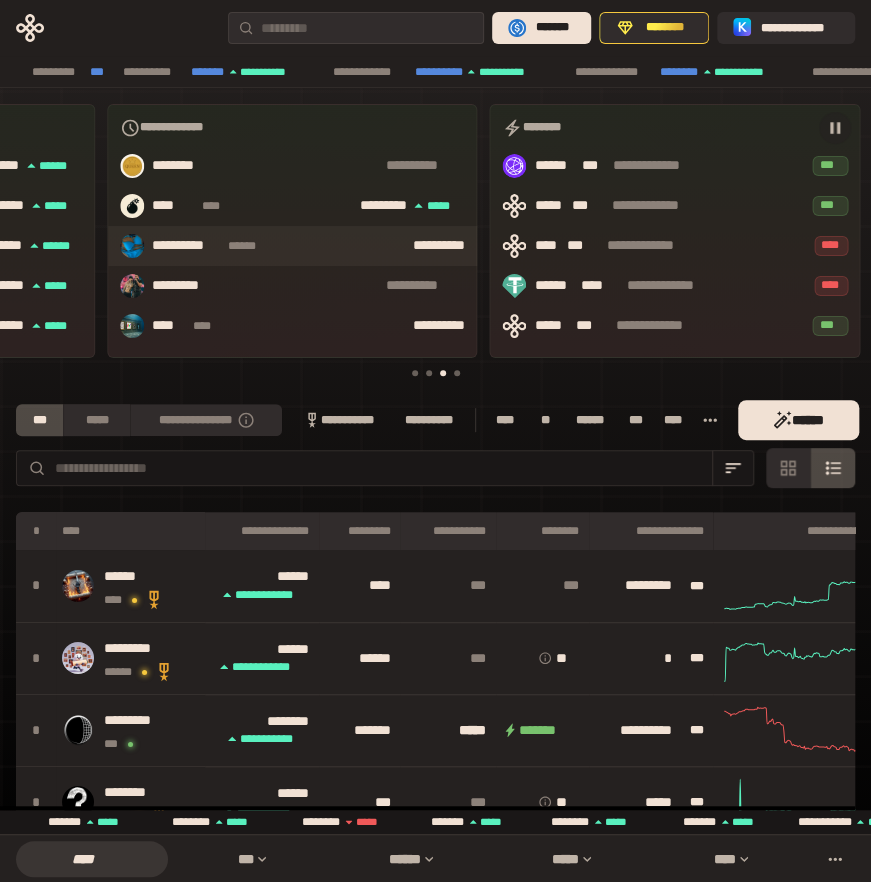 scroll, scrollTop: 0, scrollLeft: 680, axis: horizontal 